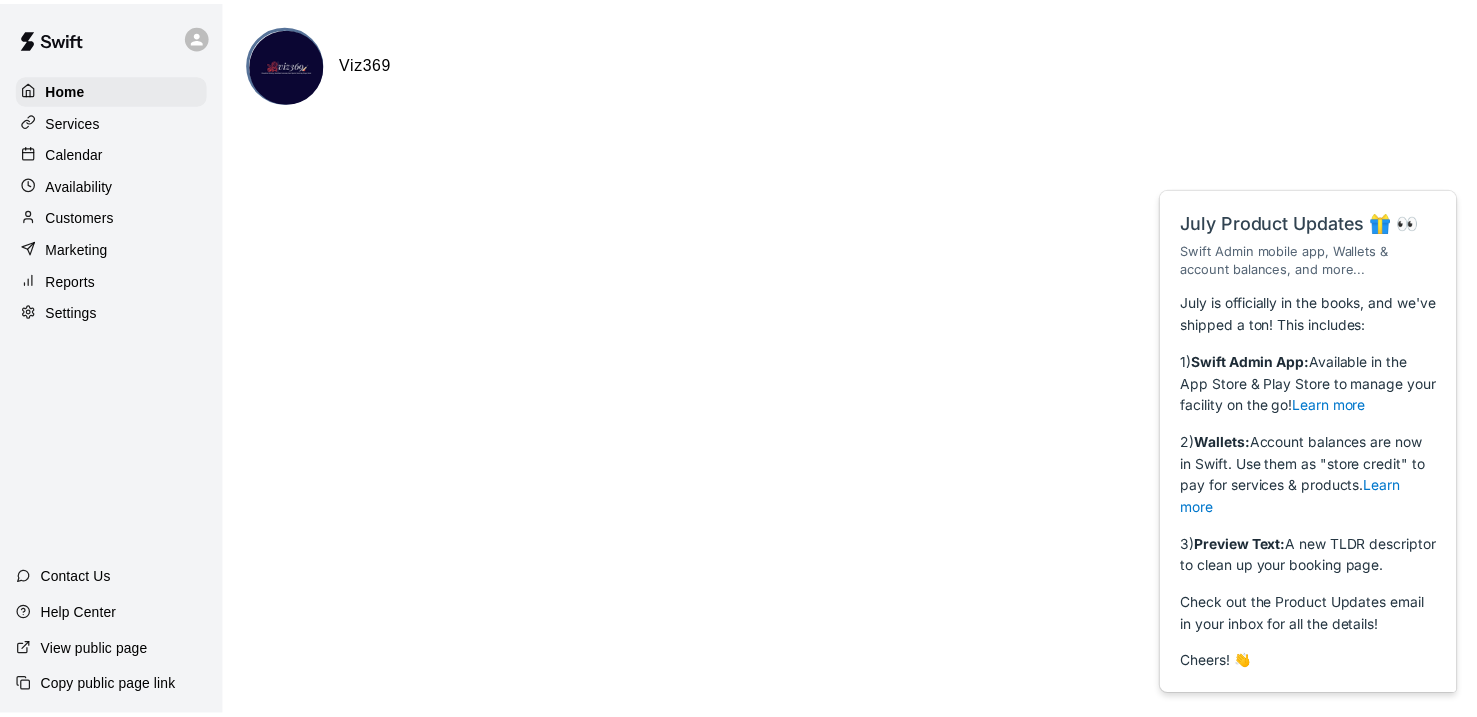 scroll, scrollTop: 0, scrollLeft: 0, axis: both 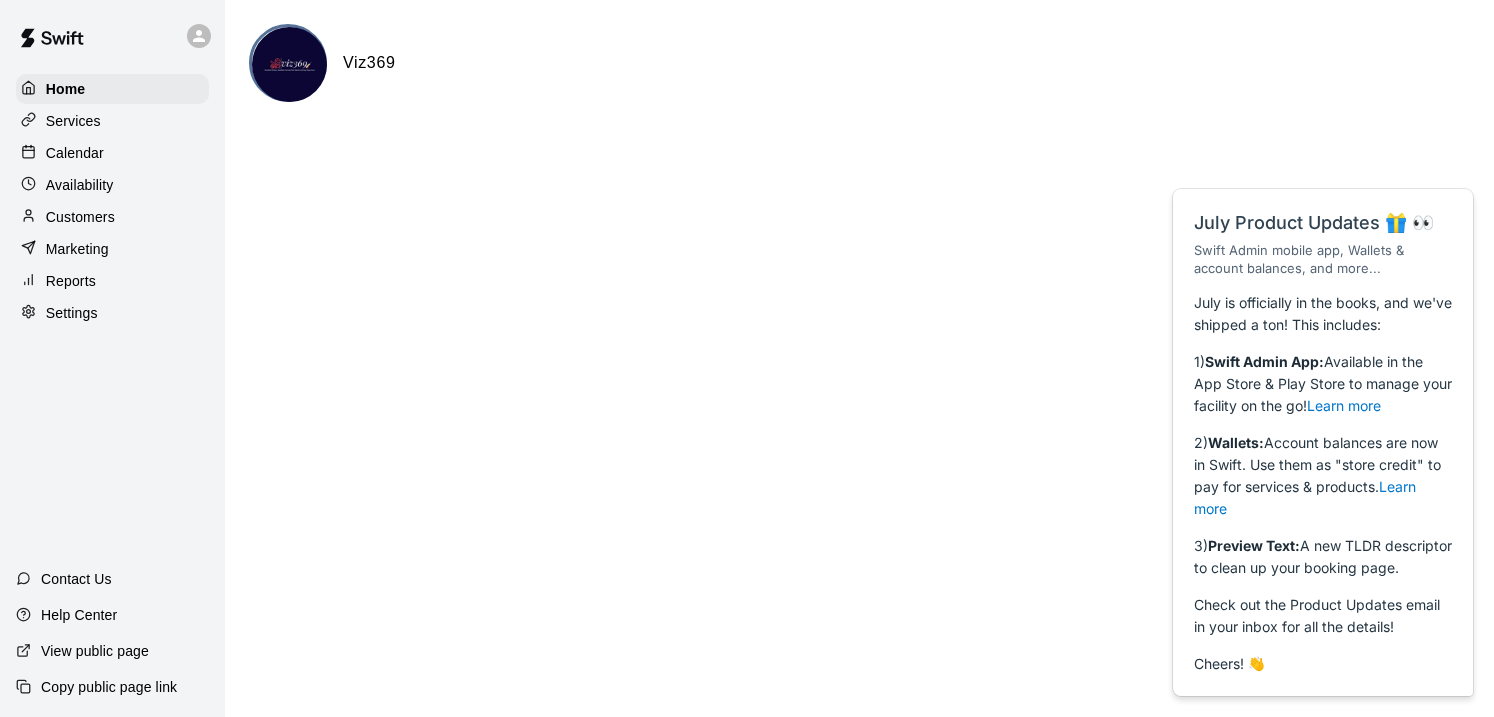 click on "Customers" at bounding box center (80, 217) 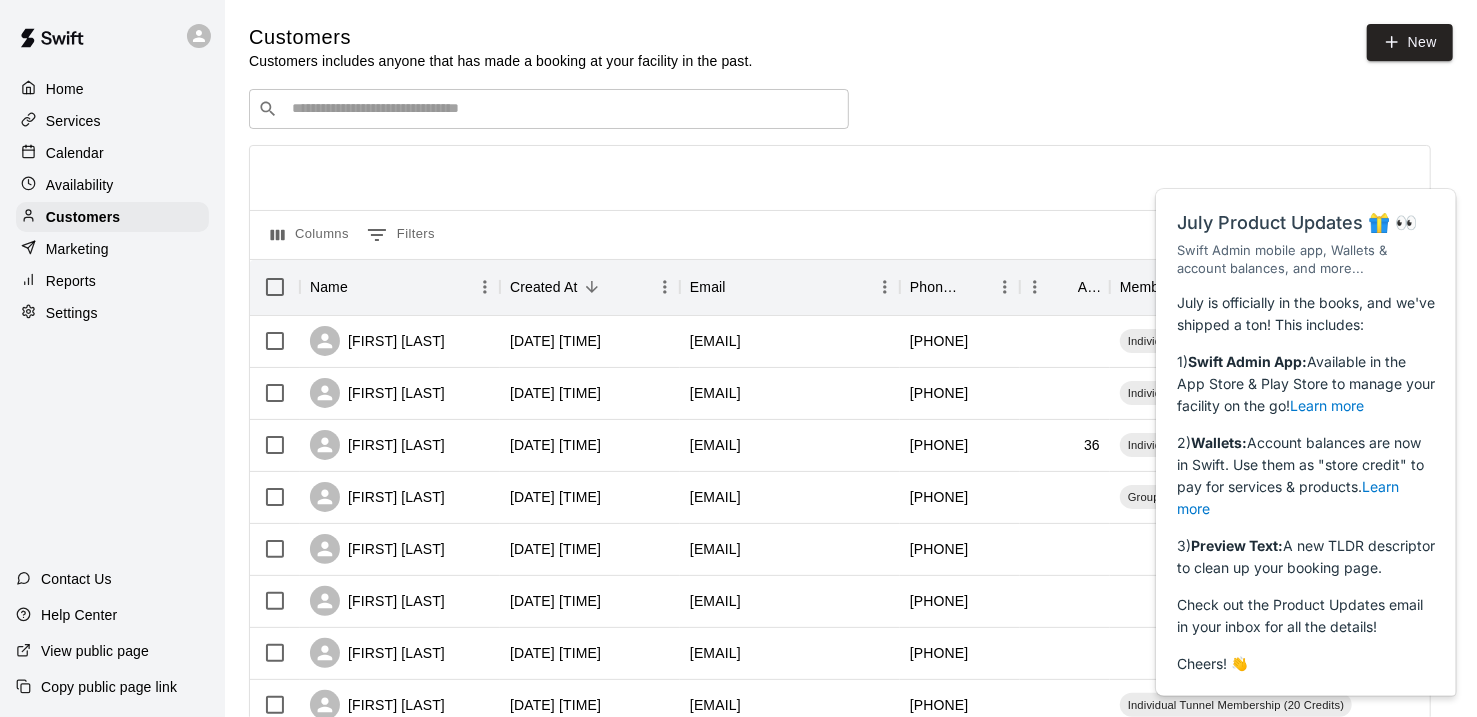 click on "Close cross-small July Product Updates 🎁 👀 Swift Admin mobile app, Wallets & account balances, and more... July is officially in the books, and we've shipped a ton! This includes: 1) Swift Admin App: Available in the App Store & Play Store to manage your facility on the go! Learn more 2) Wallets: Account balances are now in Swift. Use them as "store credit" to pay for services & products. Learn more 3) Preview Text: A new TLDR descriptor to clean up your booking page. Check out the Product Updates email in your inbox for all the details! Cheers! 👋" at bounding box center (1306, 116) 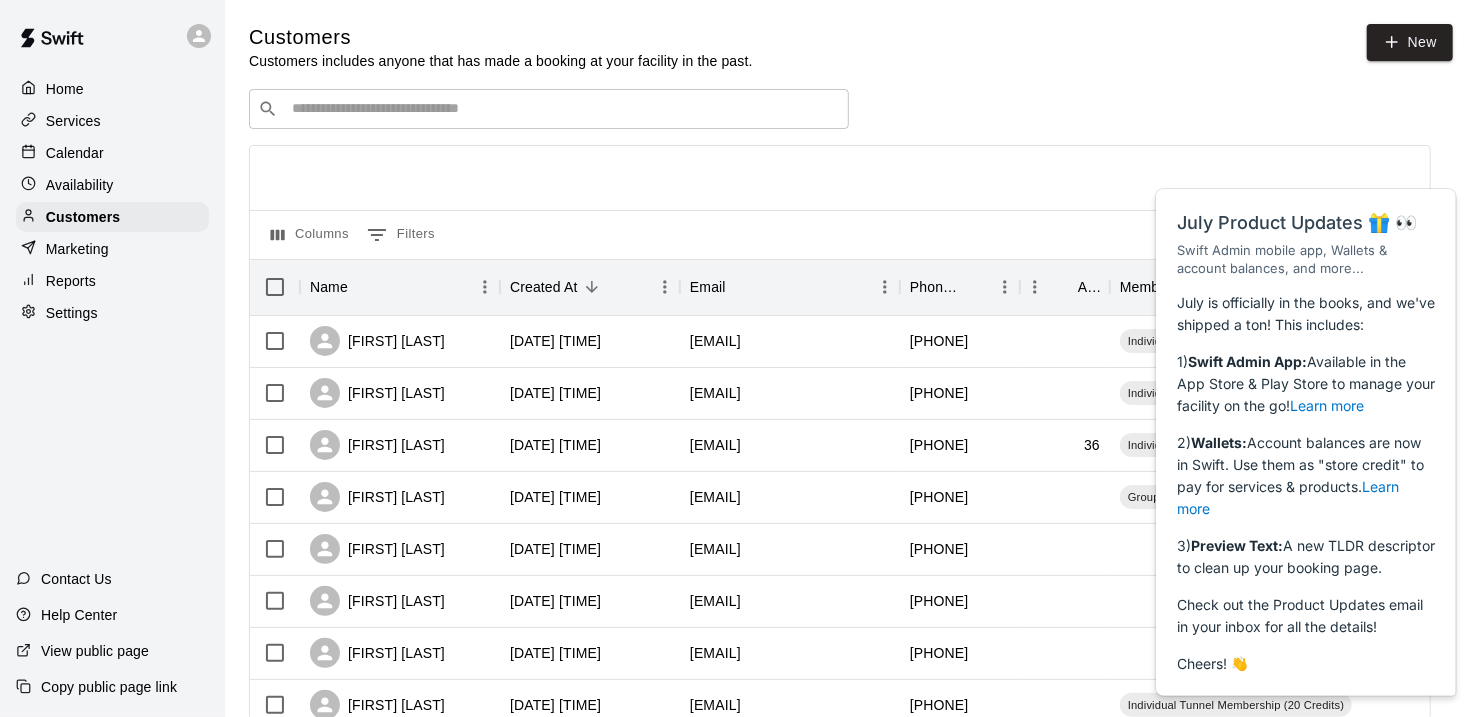 click at bounding box center [563, 109] 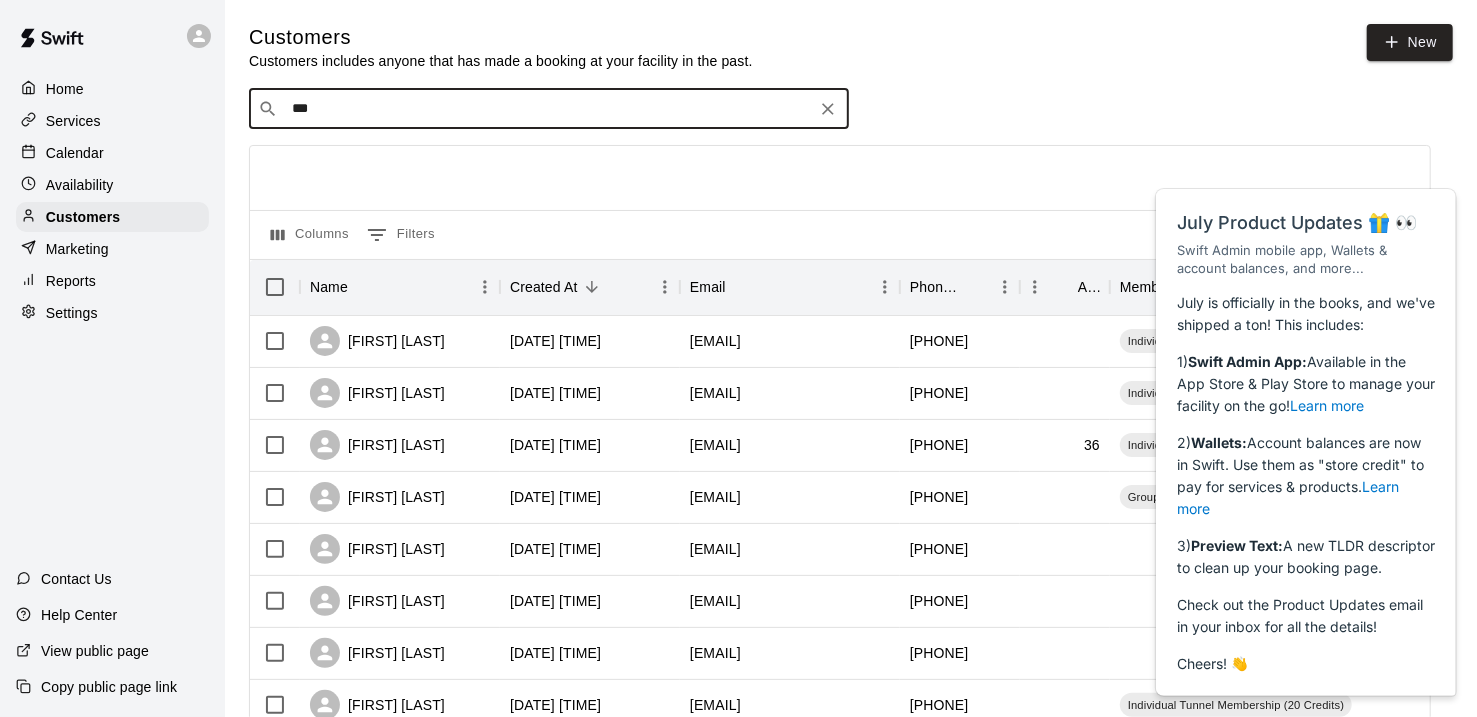type on "****" 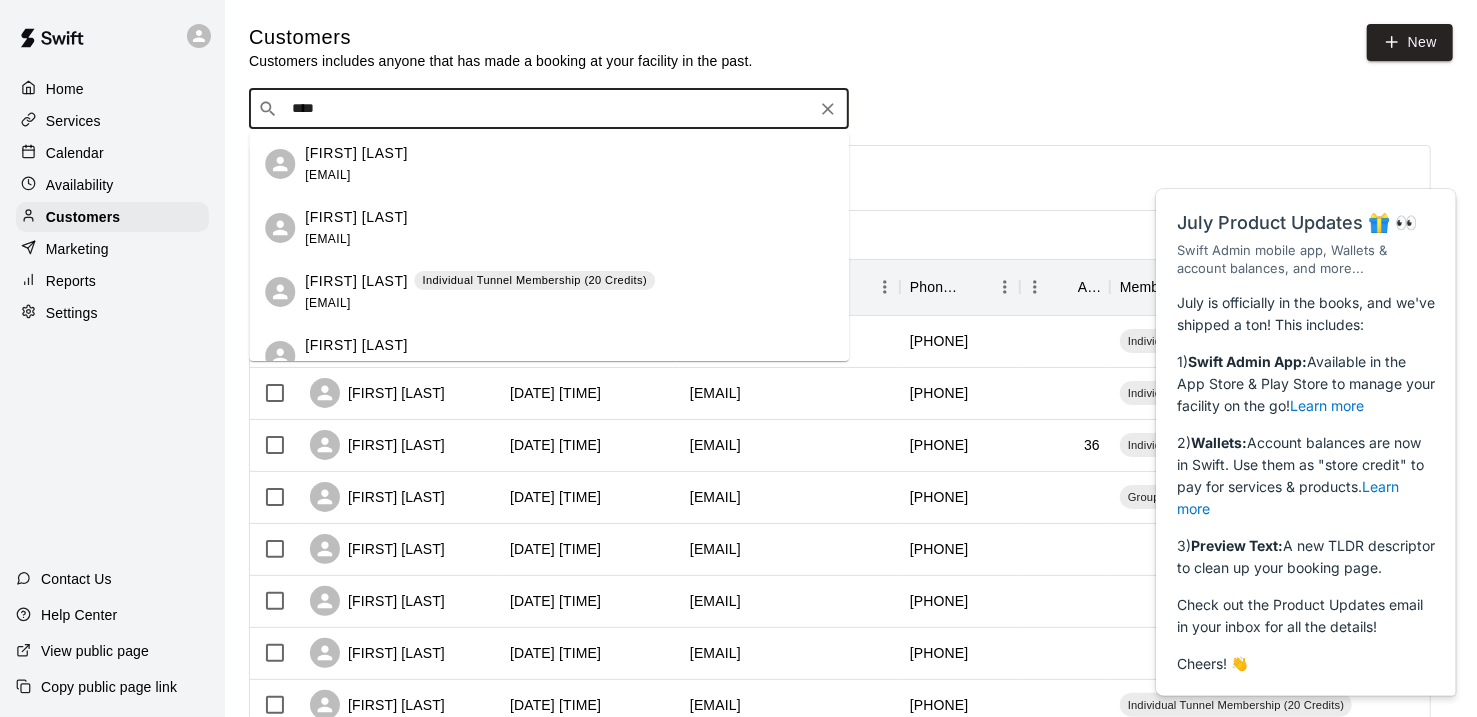 click on "[FIRST] [LAST]" at bounding box center (356, 281) 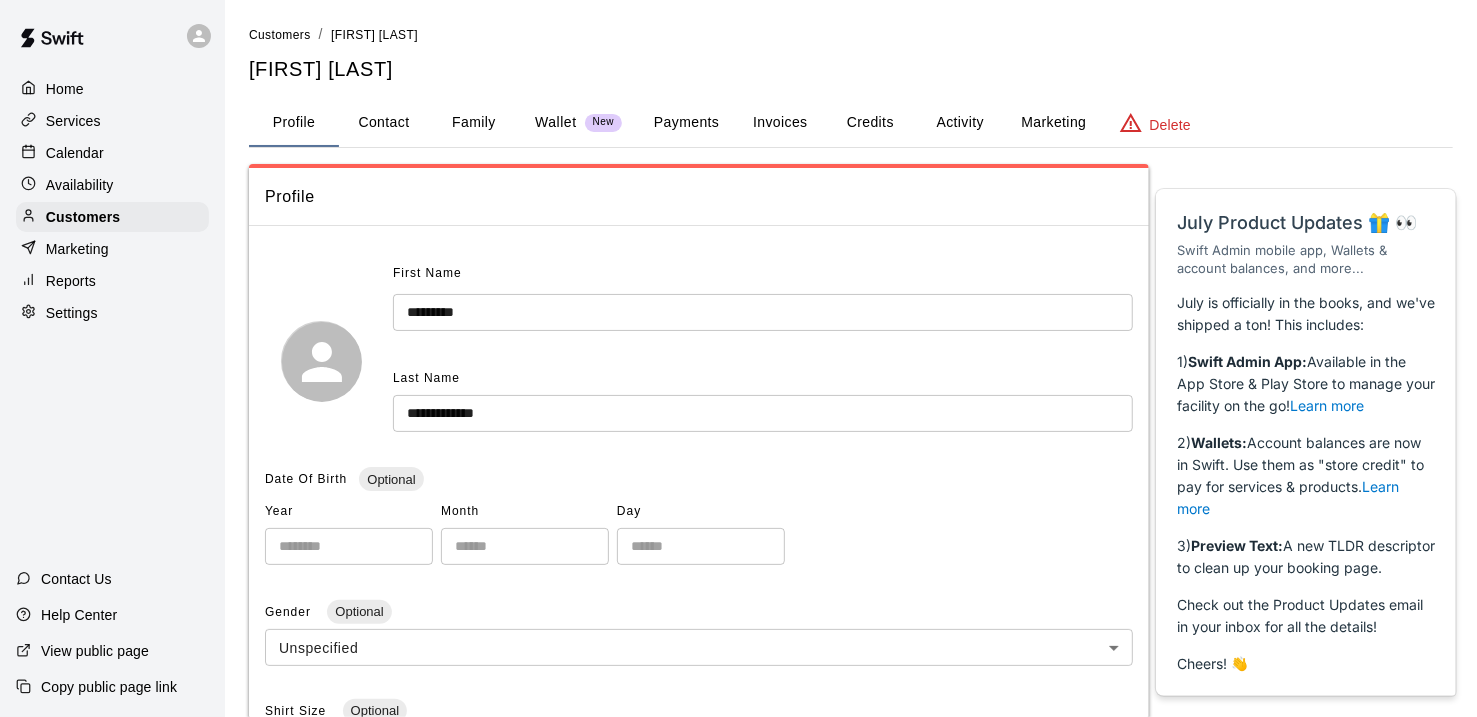 click on "Payments" at bounding box center (686, 123) 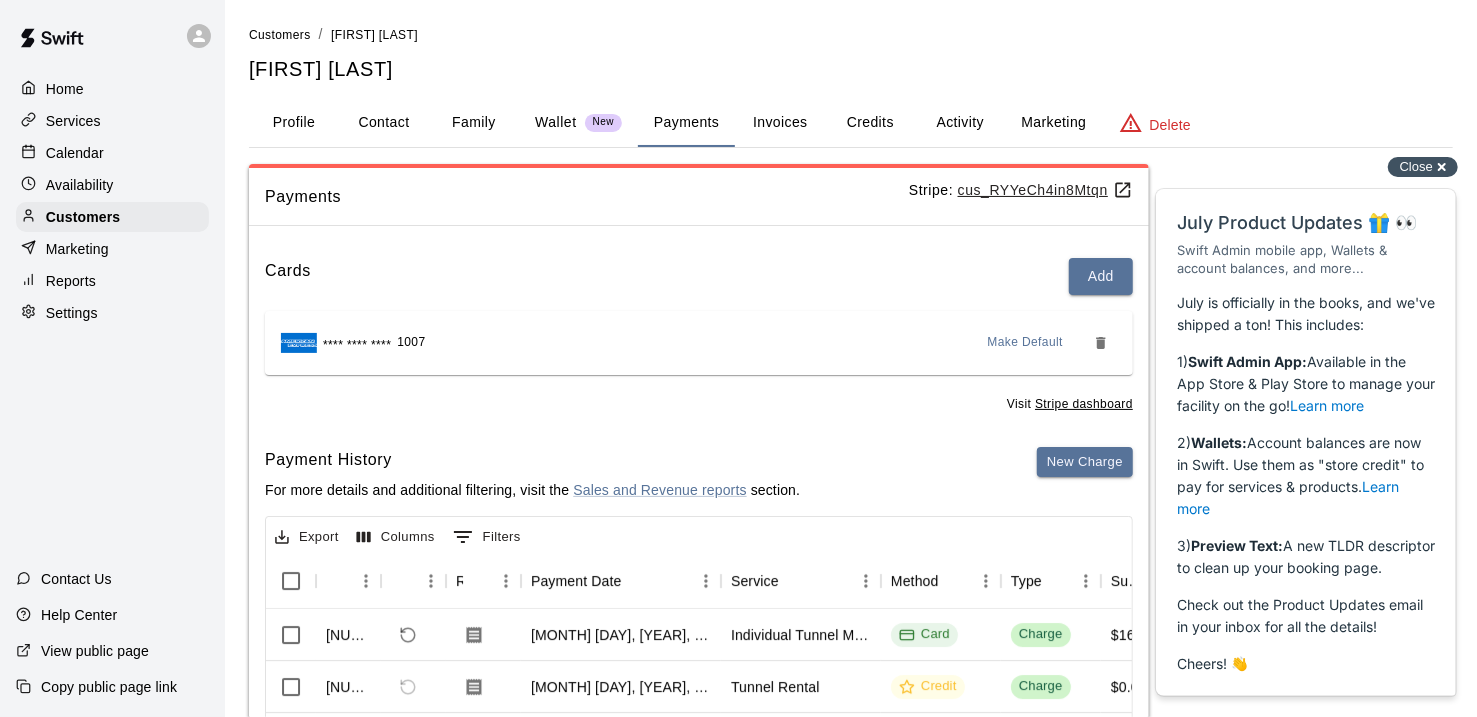 click on "Close" at bounding box center [1415, 165] 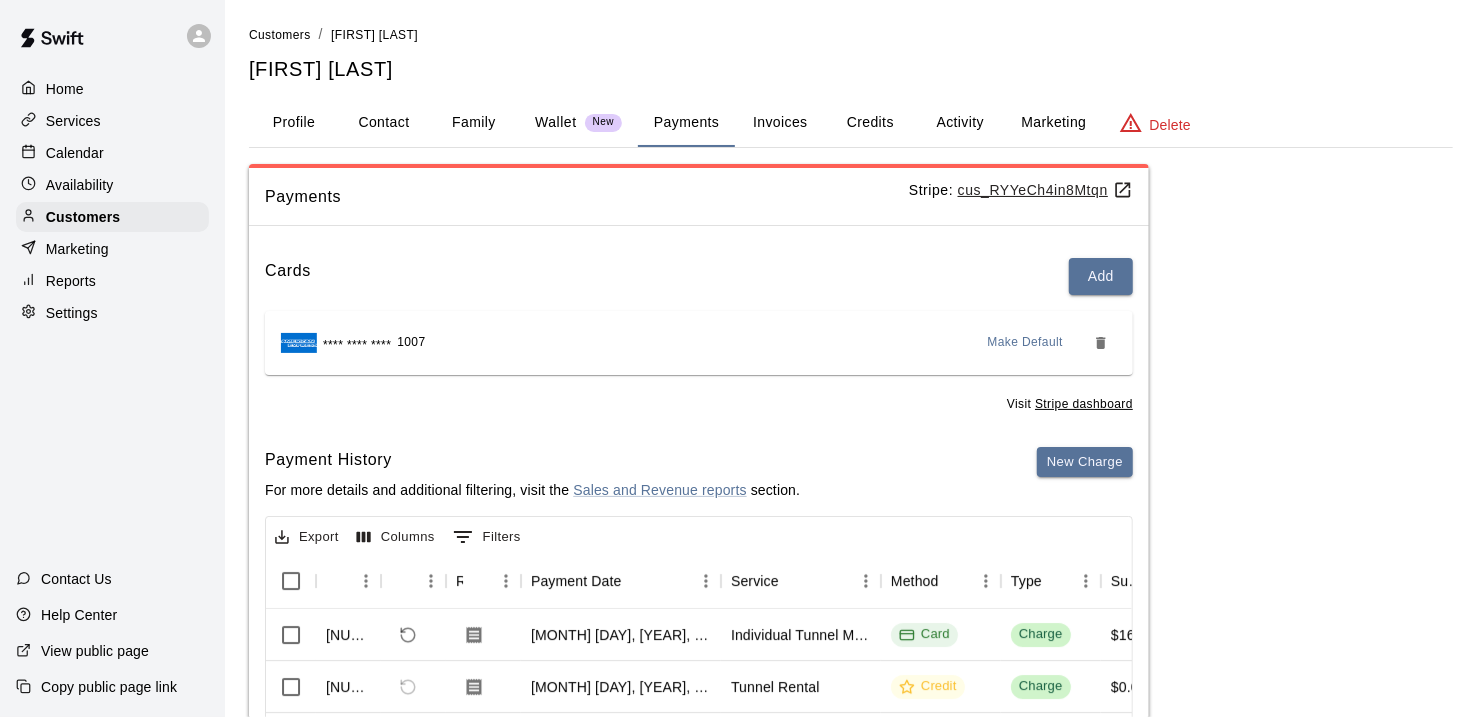 scroll, scrollTop: 0, scrollLeft: 0, axis: both 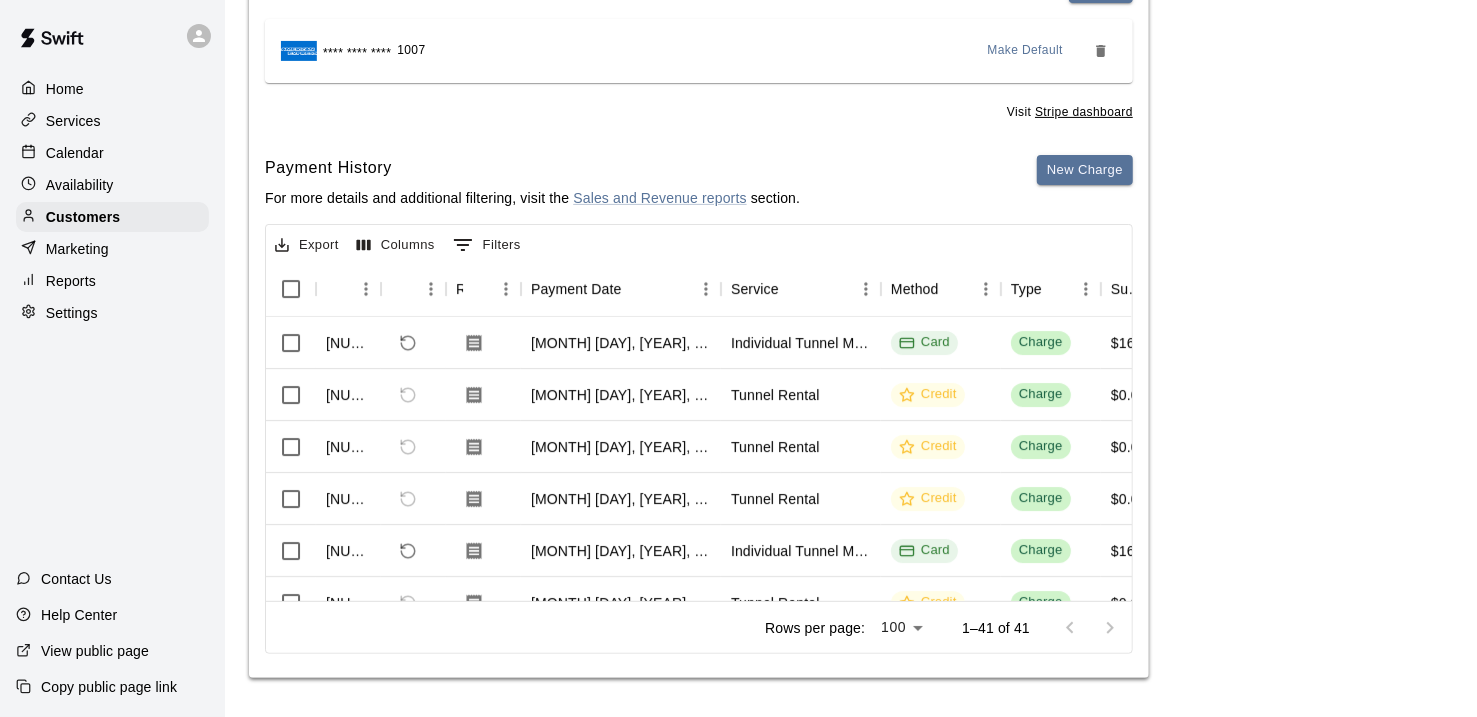 drag, startPoint x: 448, startPoint y: 584, endPoint x: 654, endPoint y: 598, distance: 206.47517 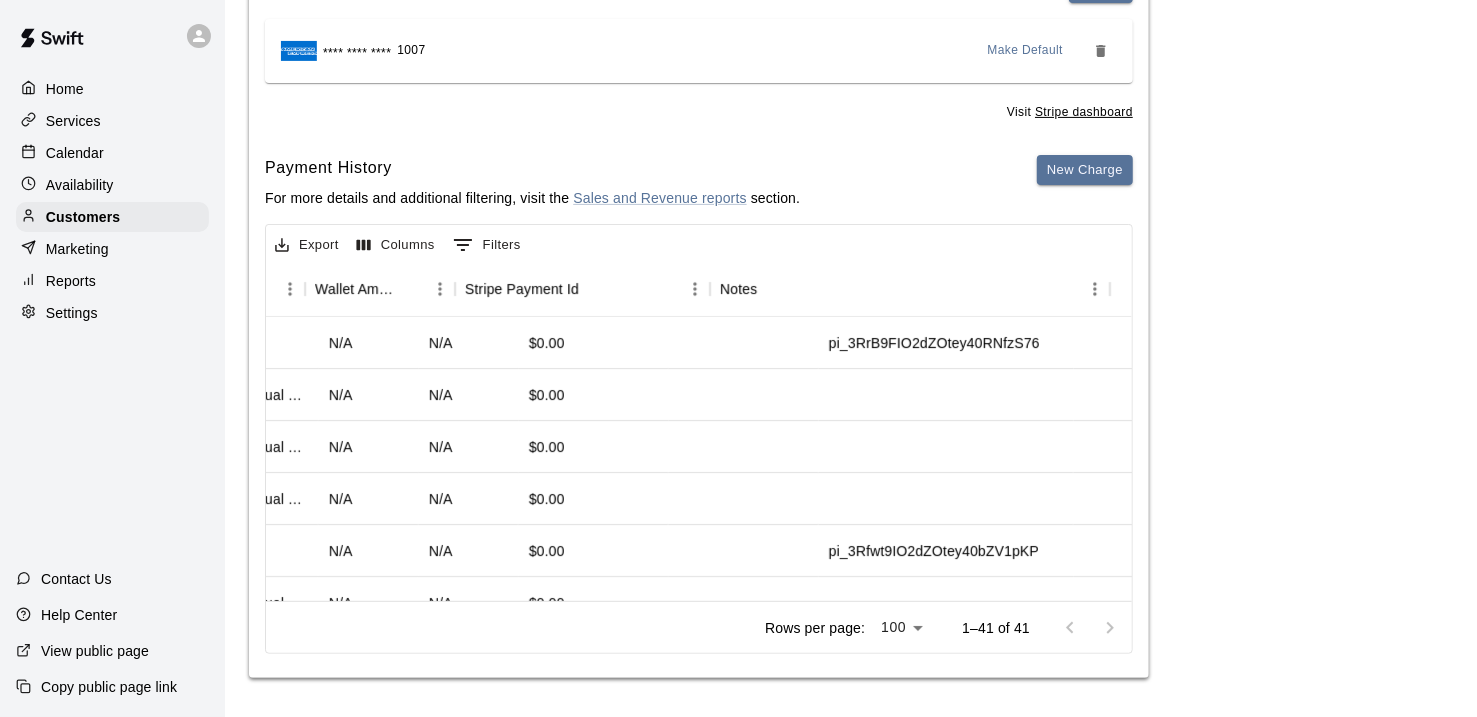 scroll, scrollTop: 0, scrollLeft: 1873, axis: horizontal 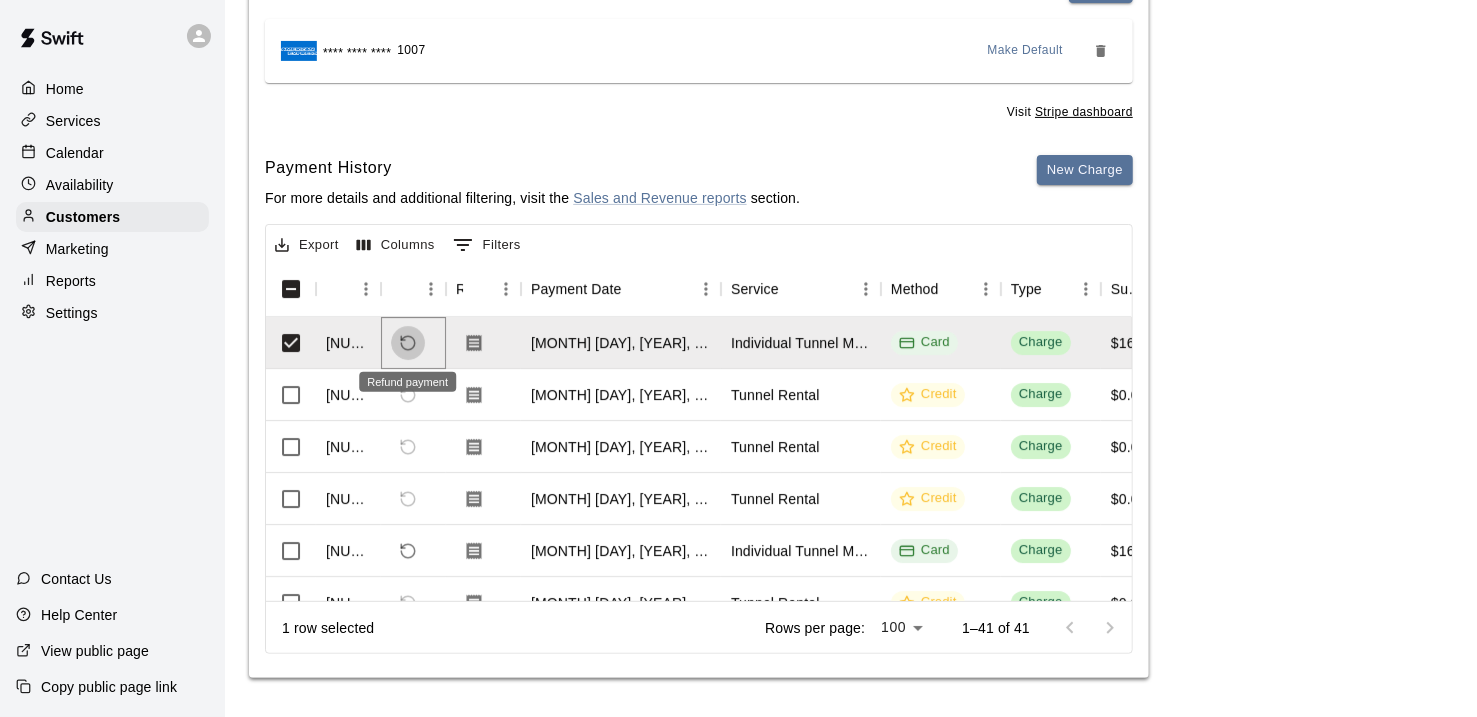 click 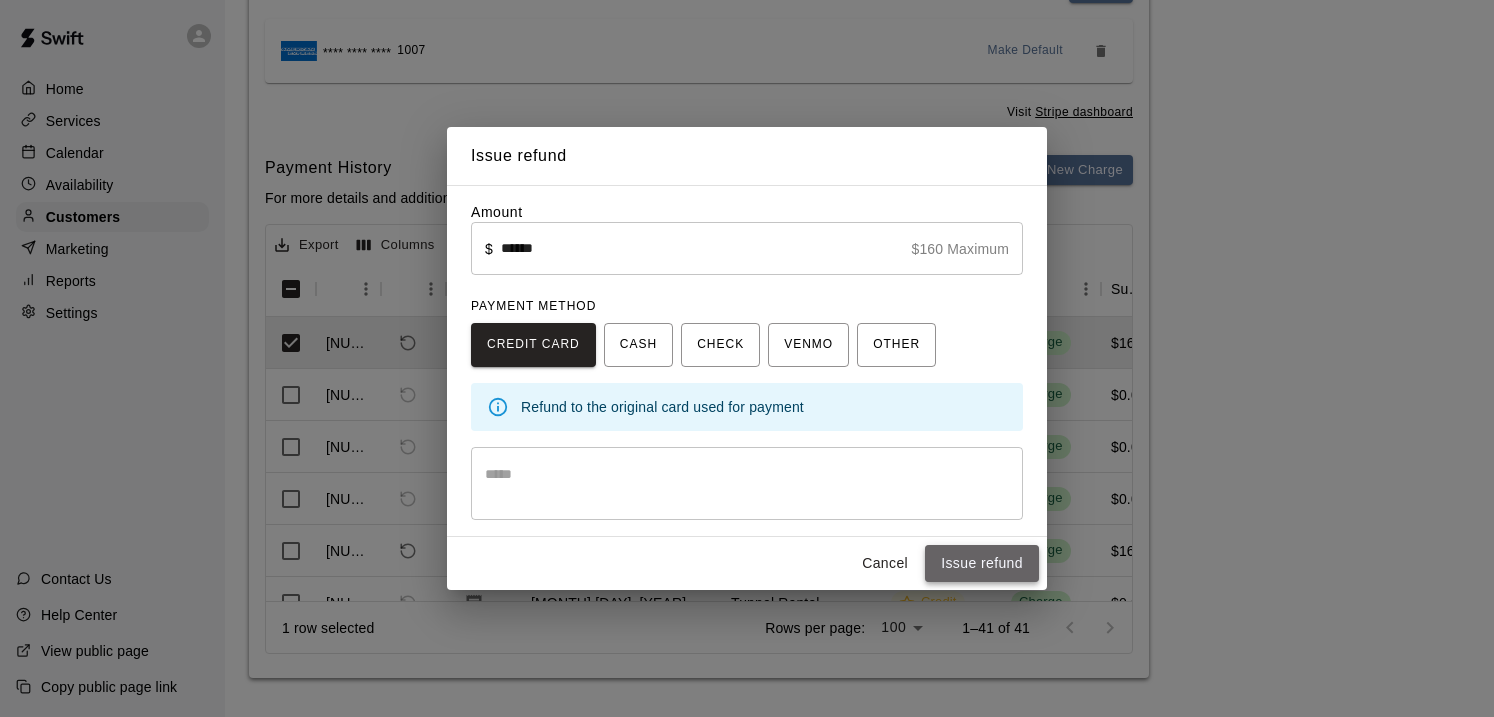 click on "Issue refund" at bounding box center [982, 563] 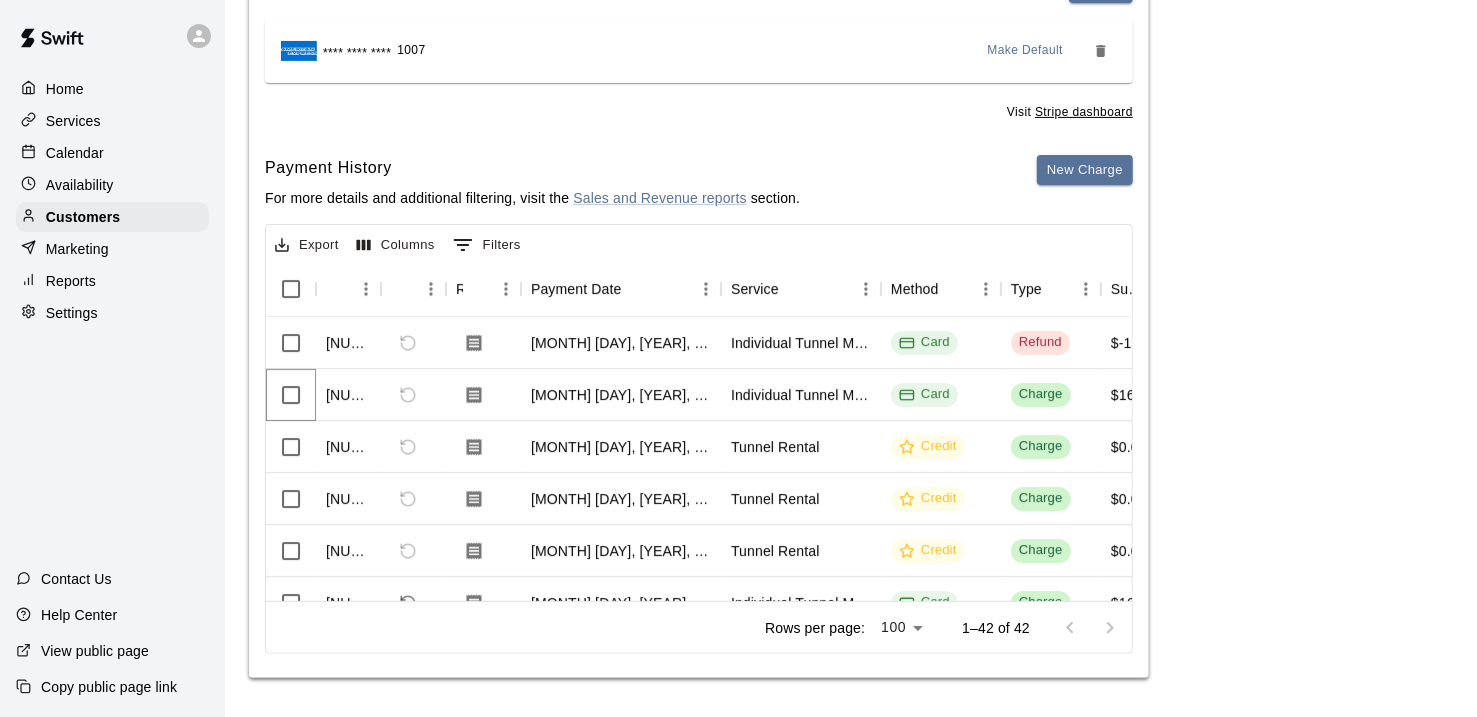 scroll, scrollTop: 0, scrollLeft: 0, axis: both 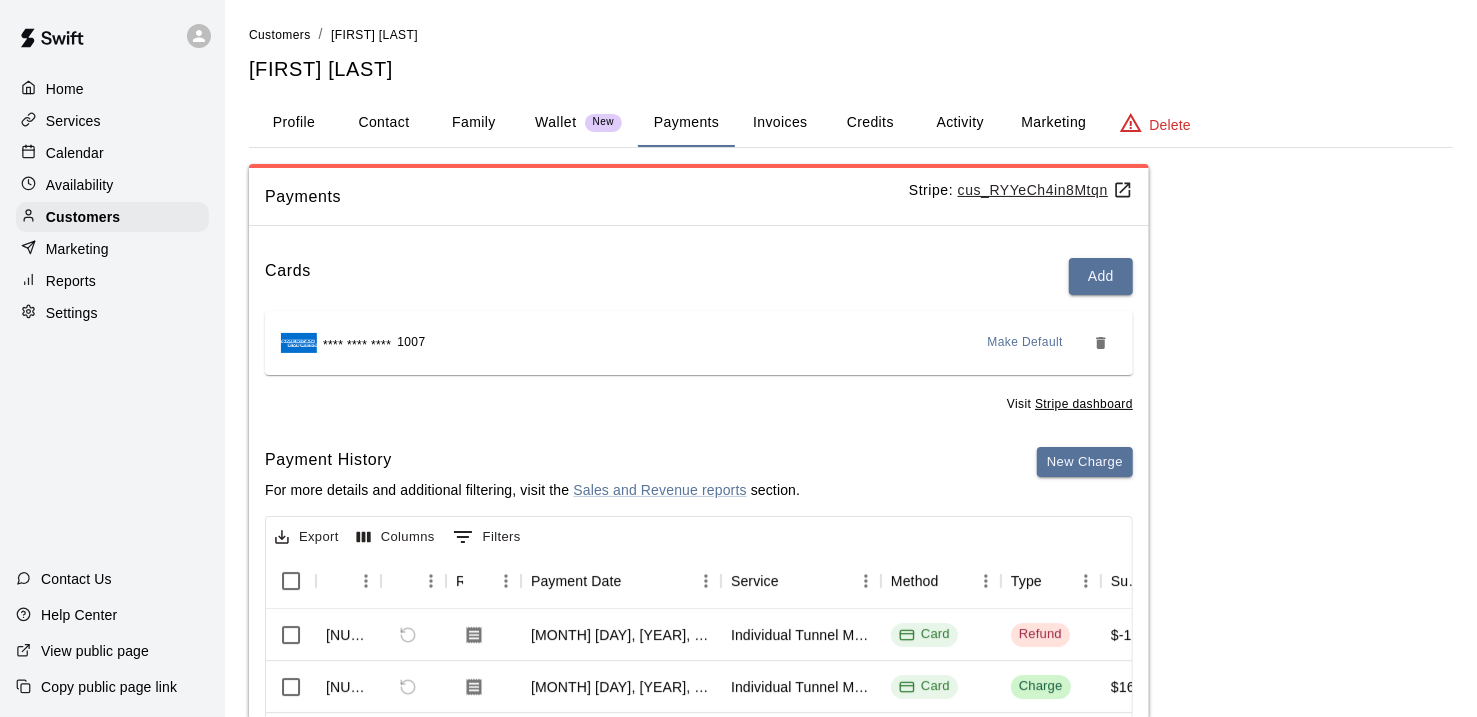 click on "Activity" at bounding box center (960, 123) 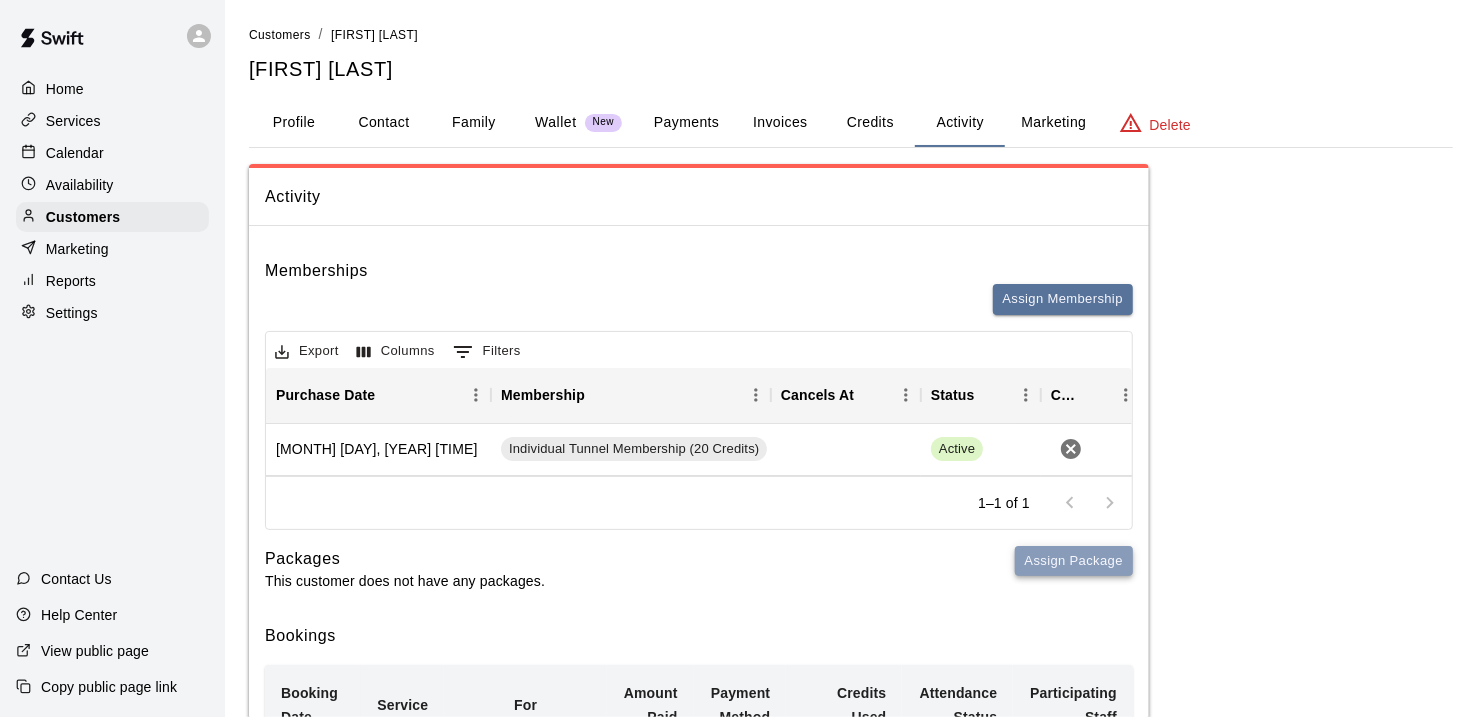 click on "Assign Package" at bounding box center (1074, 561) 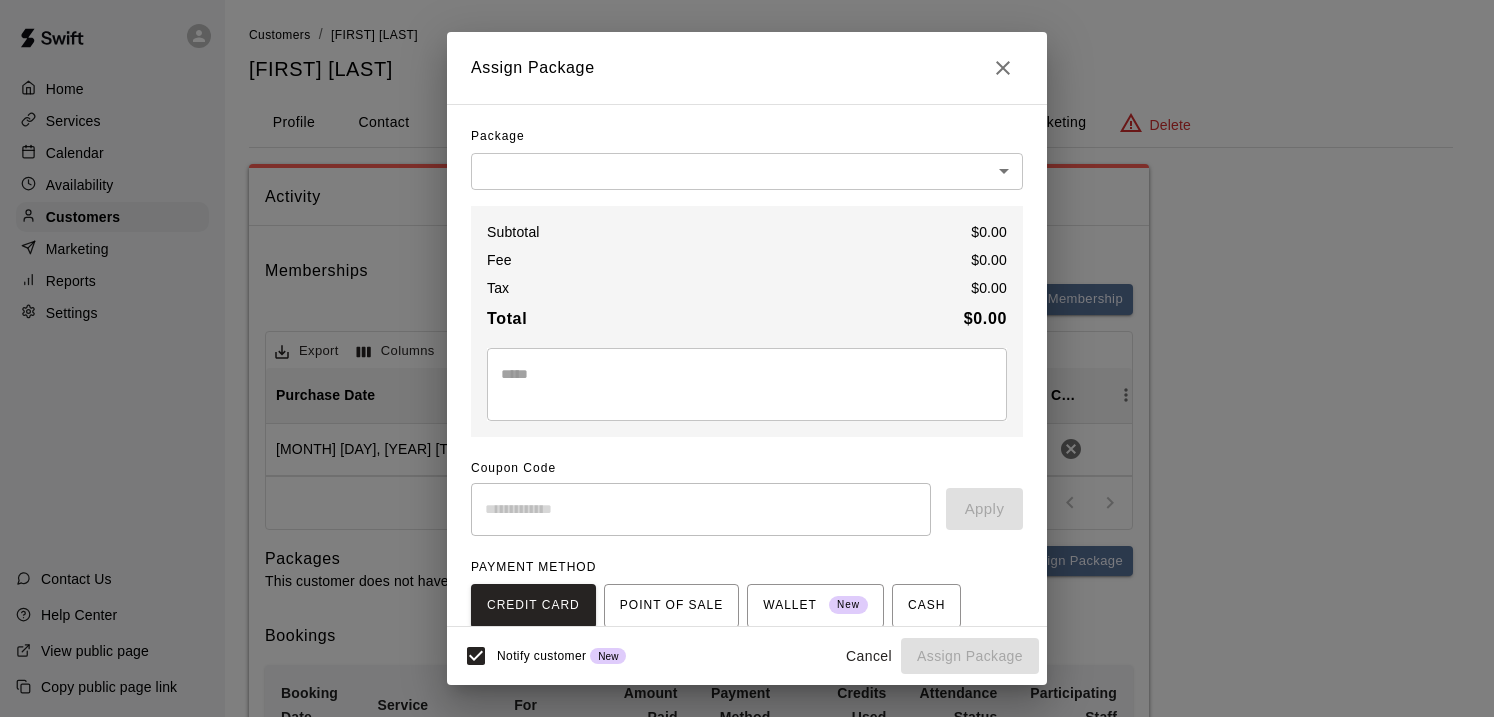 click on "Home Services Calendar Availability Customers Marketing Reports Settings Contact Us Help Center View public page Copy public page link Customers / [FIRST] [LAST] [FIRST] [LAST] Profile Contact Family Wallet New Payments Invoices Credits Activity Marketing Delete Activity Memberships Assign Membership Export Columns 0 Filters Purchase Date Membership Cancels At Status Cancel [MONTH] [DAY], [YEAR] [TIME] Individual Tunnel Membership (20 Credits) Active 1–1 of 1 Packages This customer does not have any packages. Assign Package Bookings Booking Date Service For Amount Paid Payment Method Credits Used Attendance Status Participating Staff [MONTH] [DAY], [YEAR] [TIME] Tunnel Rental [FIRST] [LAST] 0 Credit 2 from Individual Tunnel Membership (20 Credits) Unknown None [MONTH] [DAY], [YEAR] [TIME] Tunnel Rental [FIRST] [LAST] 0 Credit Unknown None [MONTH] [DAY], [YEAR] [TIME] Tunnel Rental 0 0 0" at bounding box center [747, 1096] 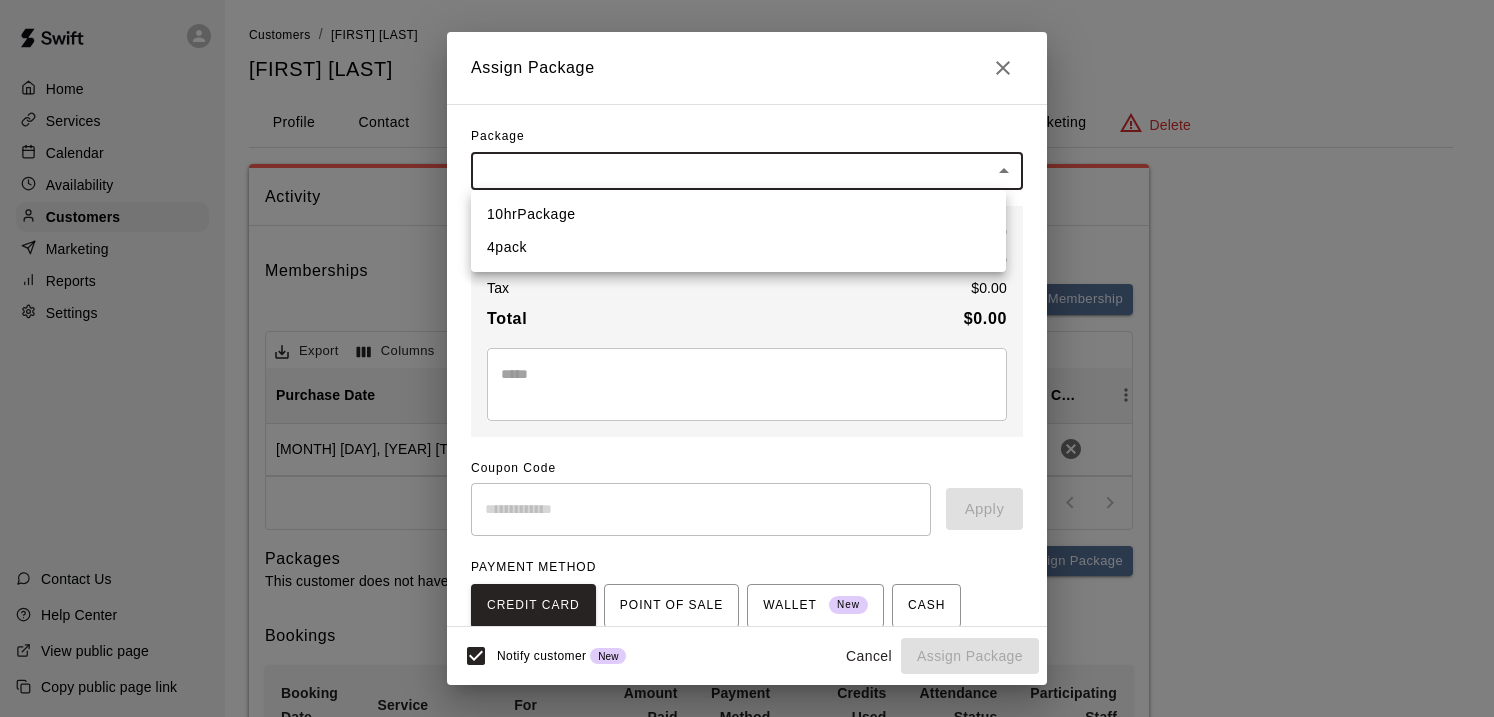 click on "4pack" at bounding box center (738, 247) 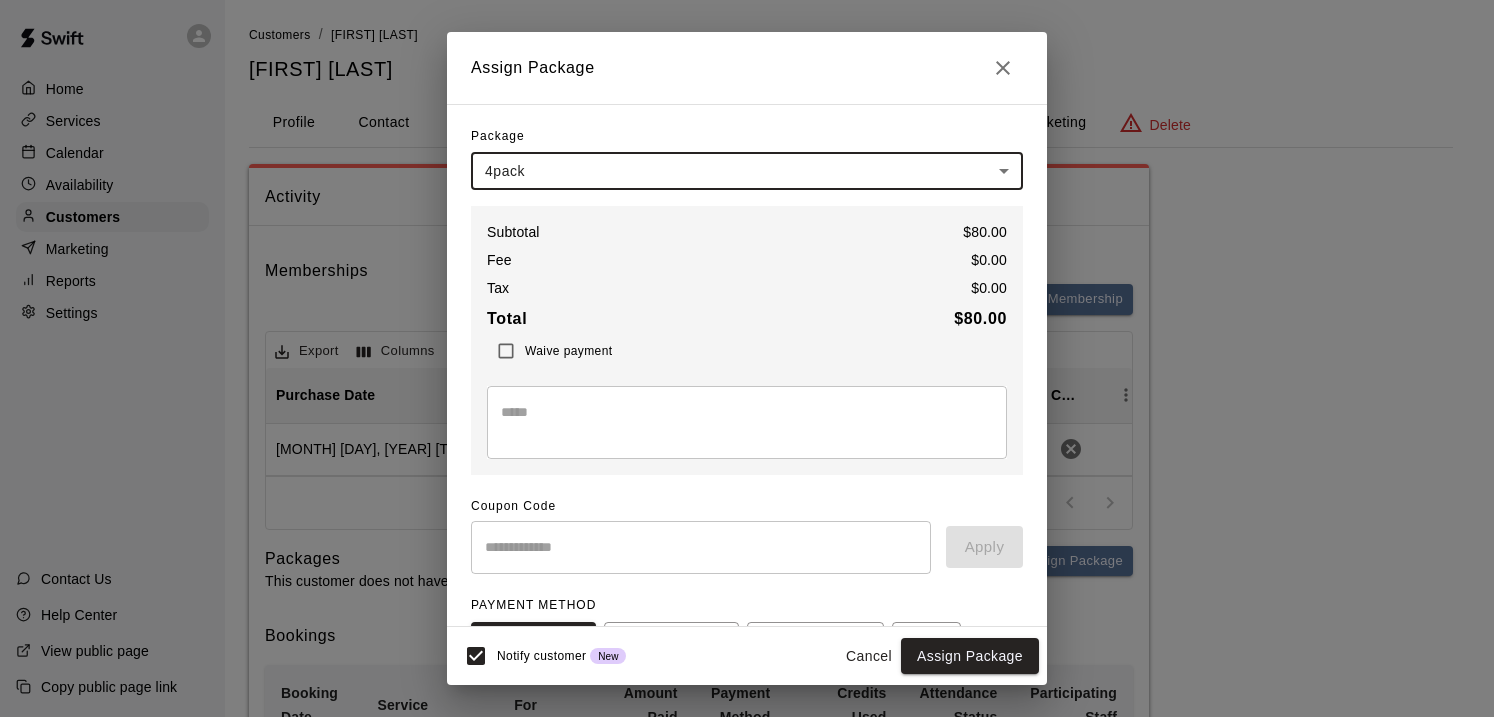 scroll, scrollTop: 171, scrollLeft: 0, axis: vertical 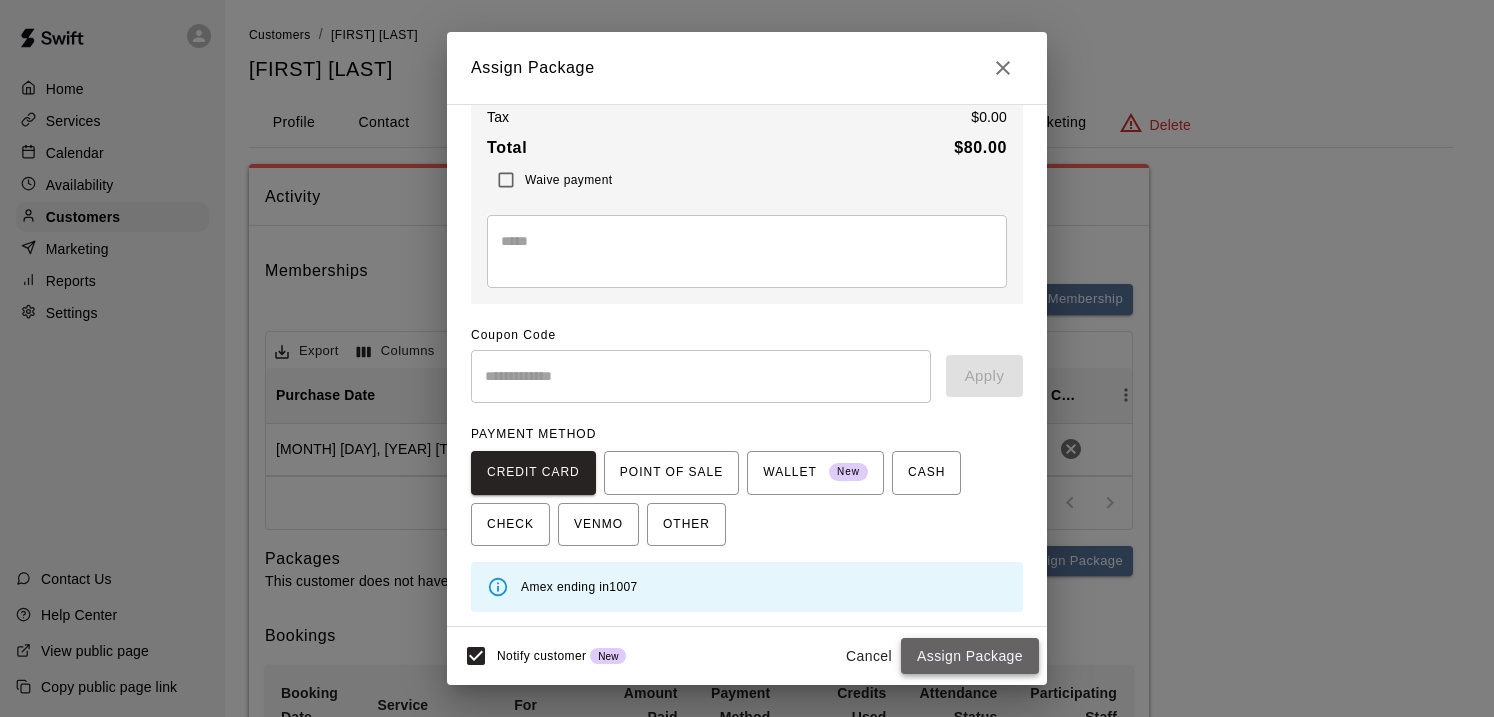 click on "Assign Package" at bounding box center (970, 656) 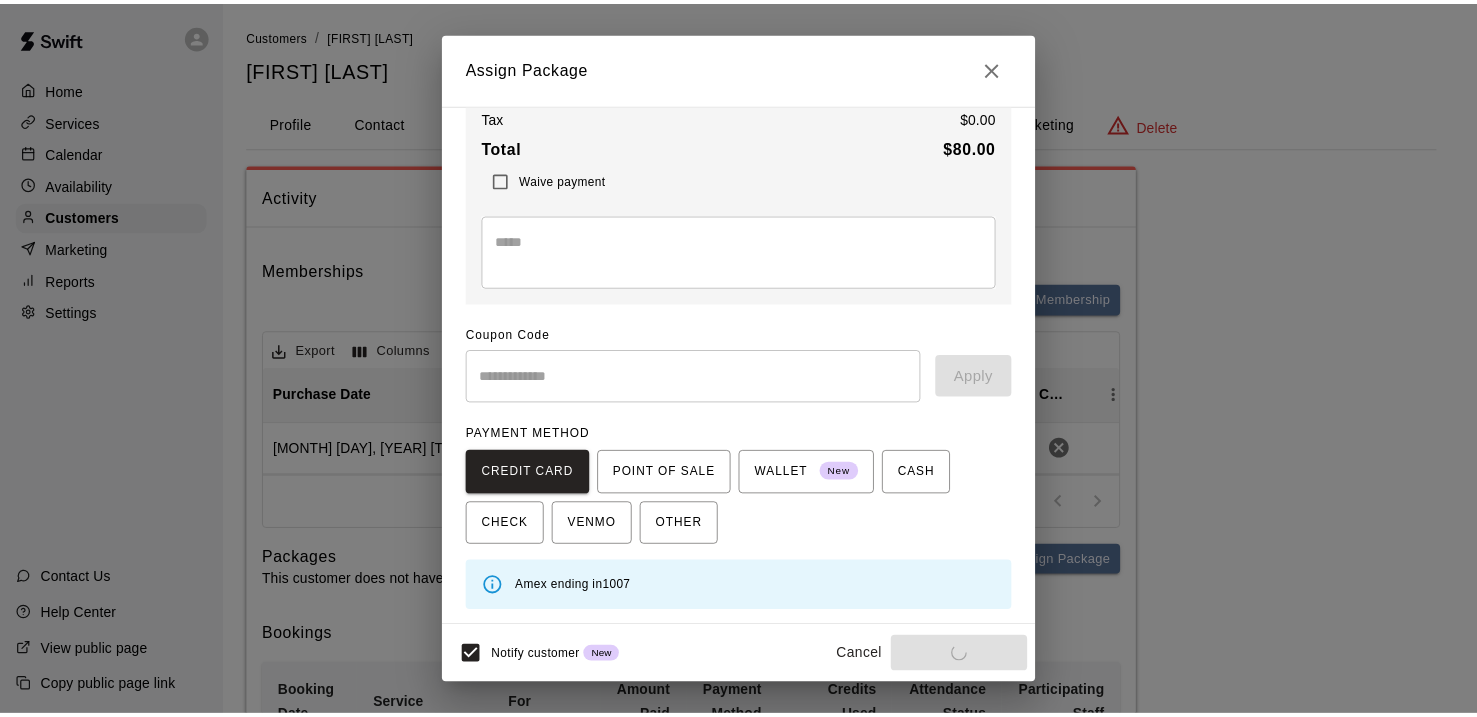 scroll, scrollTop: 133, scrollLeft: 0, axis: vertical 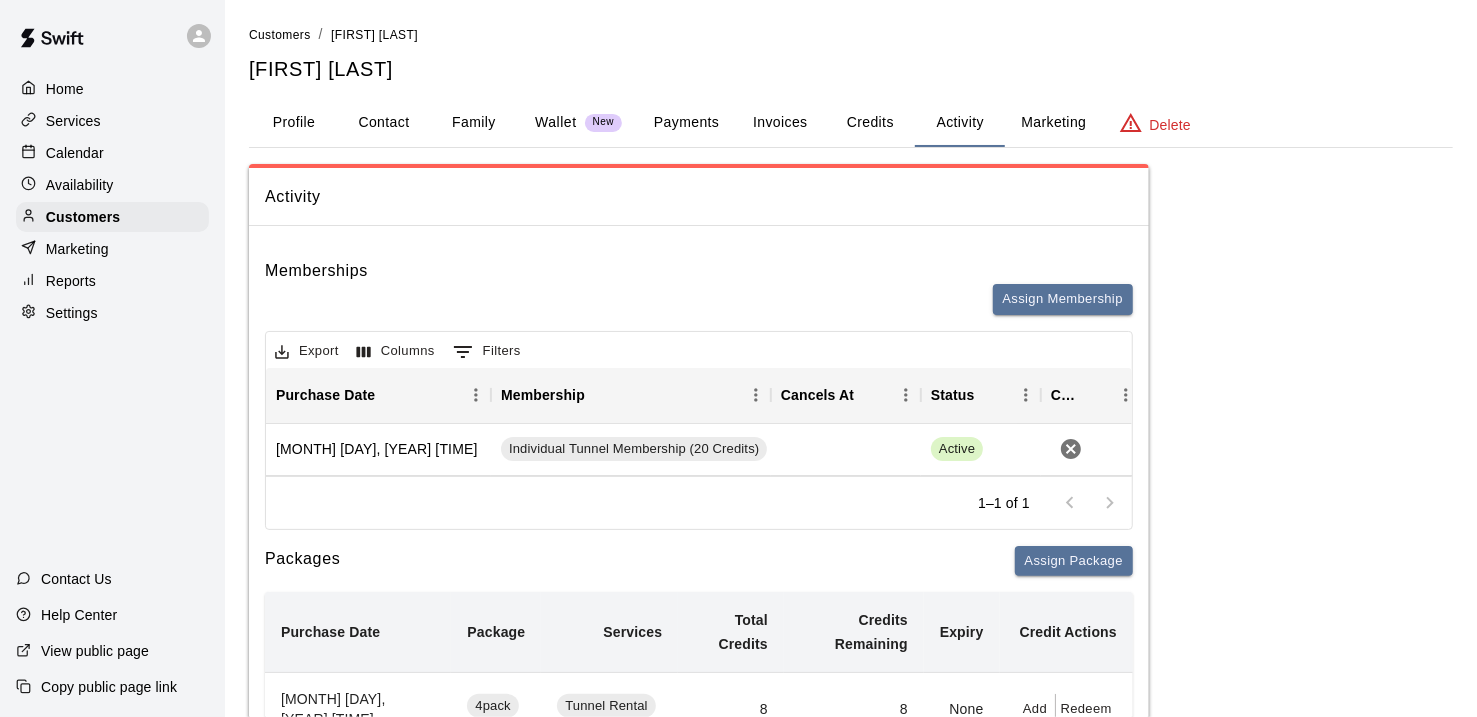 click on "Home" at bounding box center (65, 89) 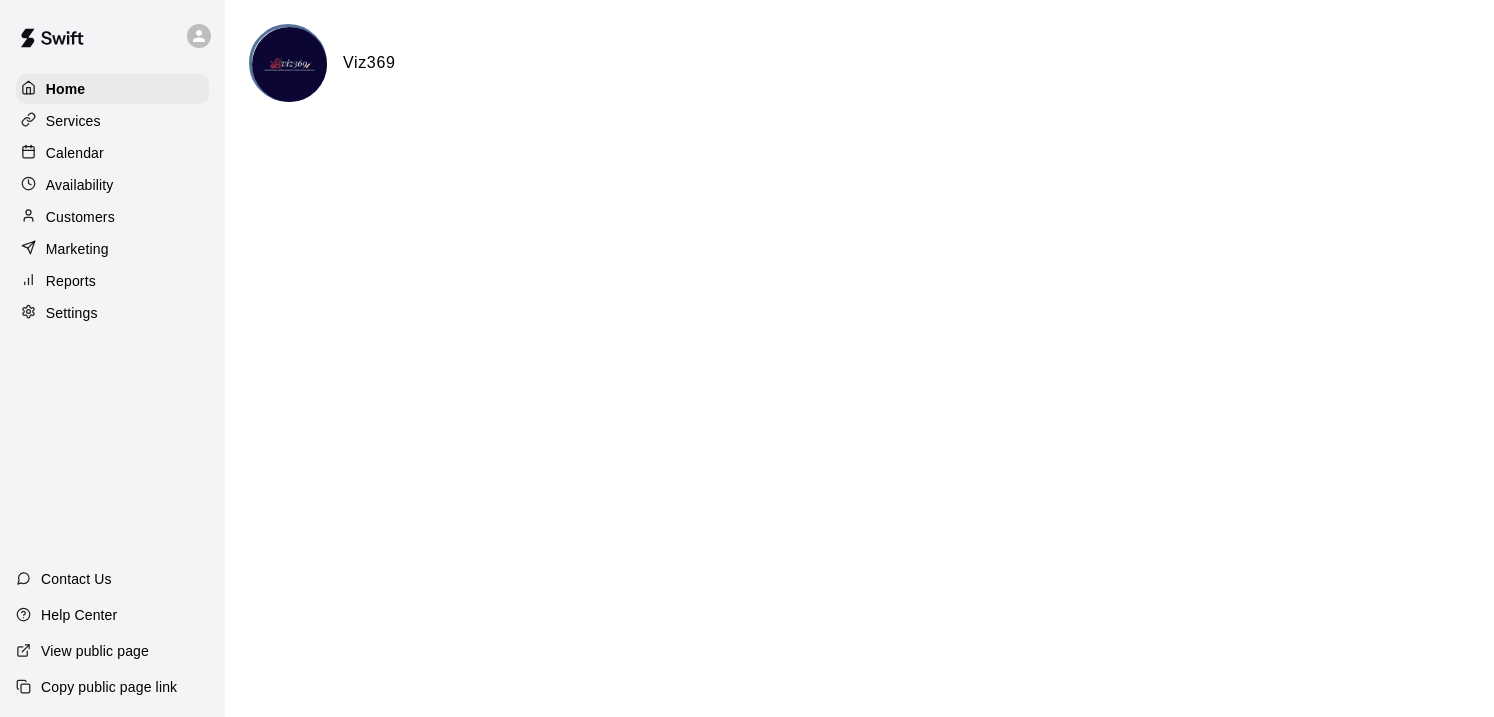 click on "Customers" at bounding box center [80, 217] 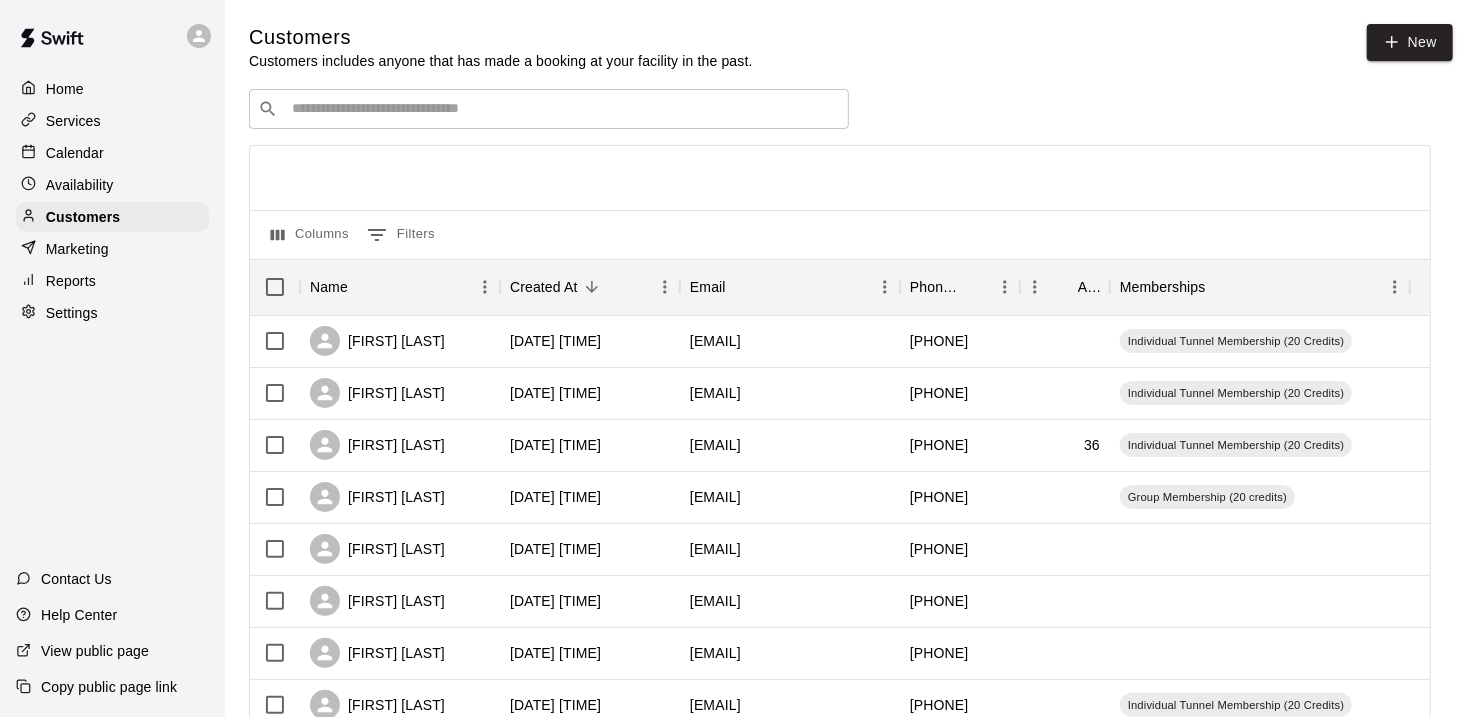 click on "​ ​" at bounding box center (549, 109) 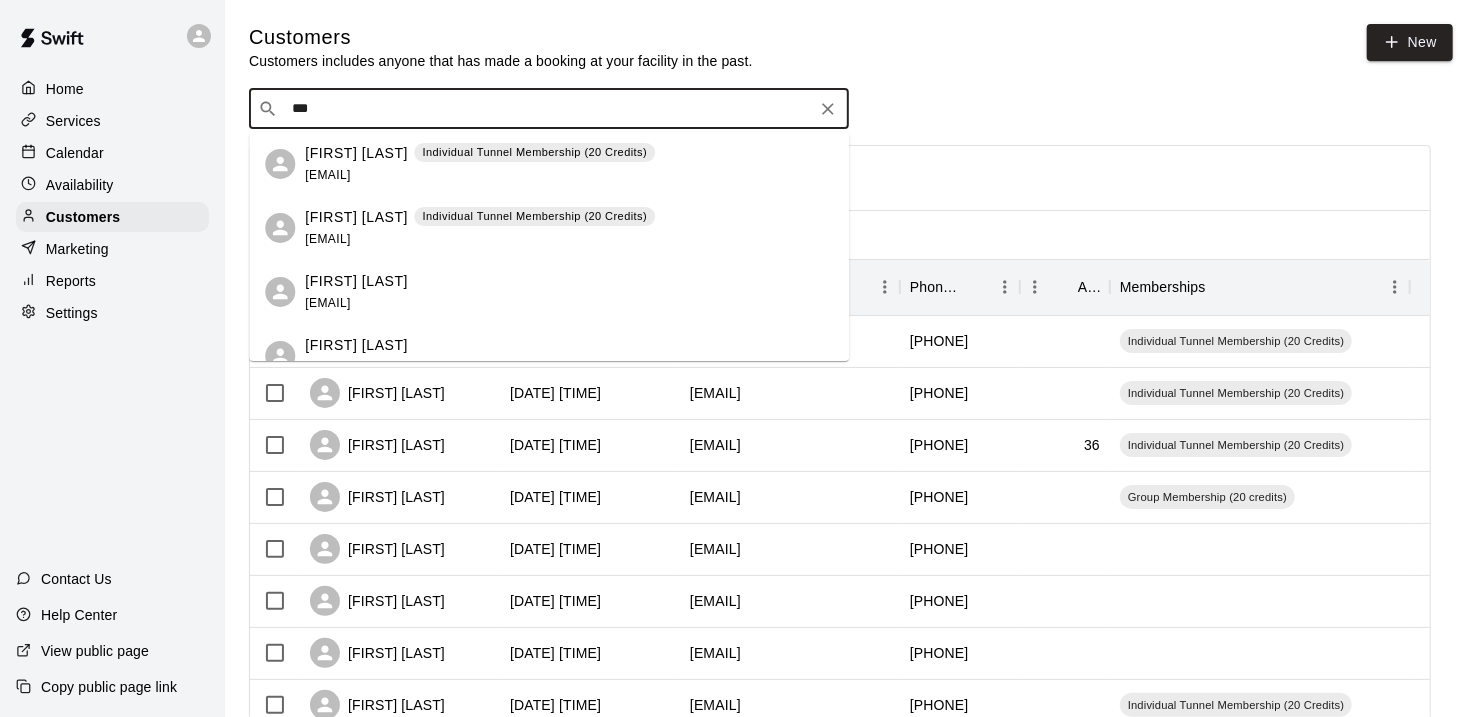 type on "****" 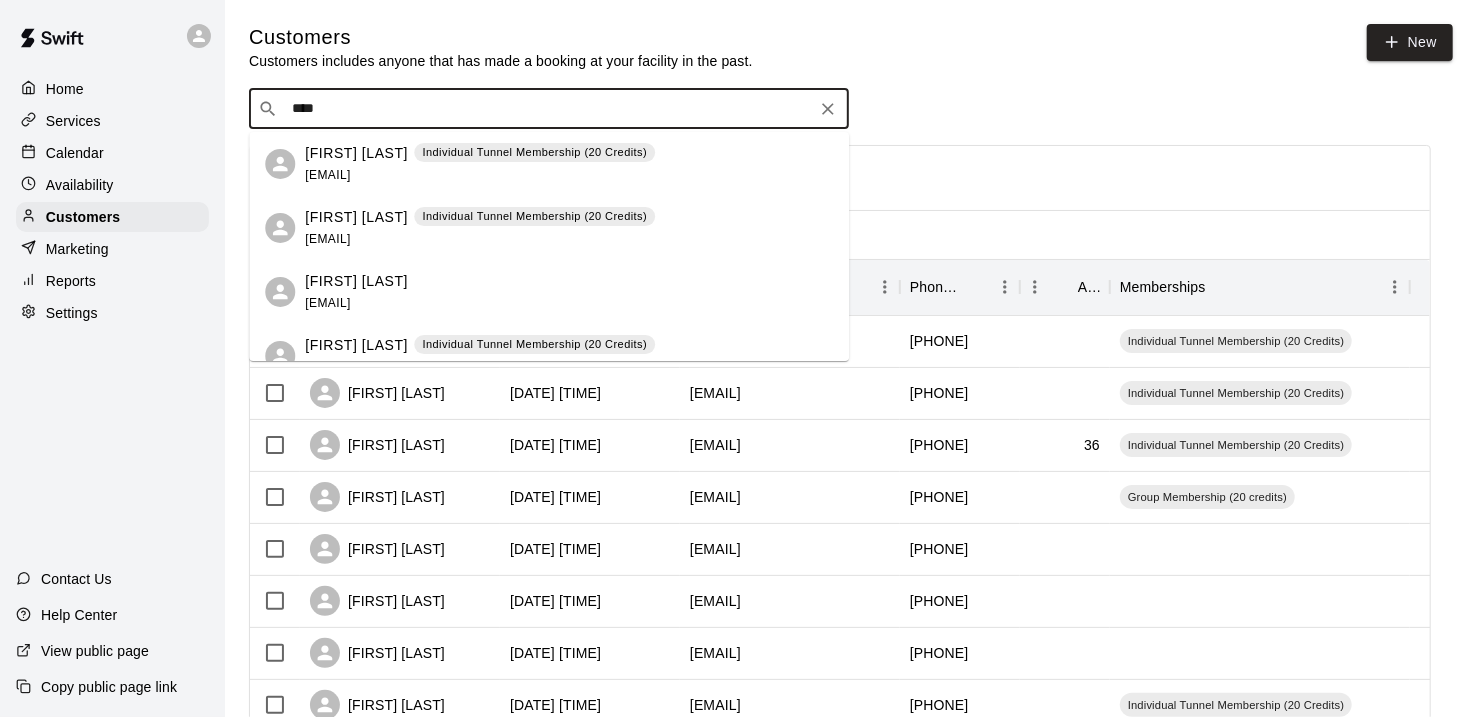 click on "[FIRST] [LAST] Individual Tunnel Membership (20 Credits) [EMAIL]" at bounding box center (480, 164) 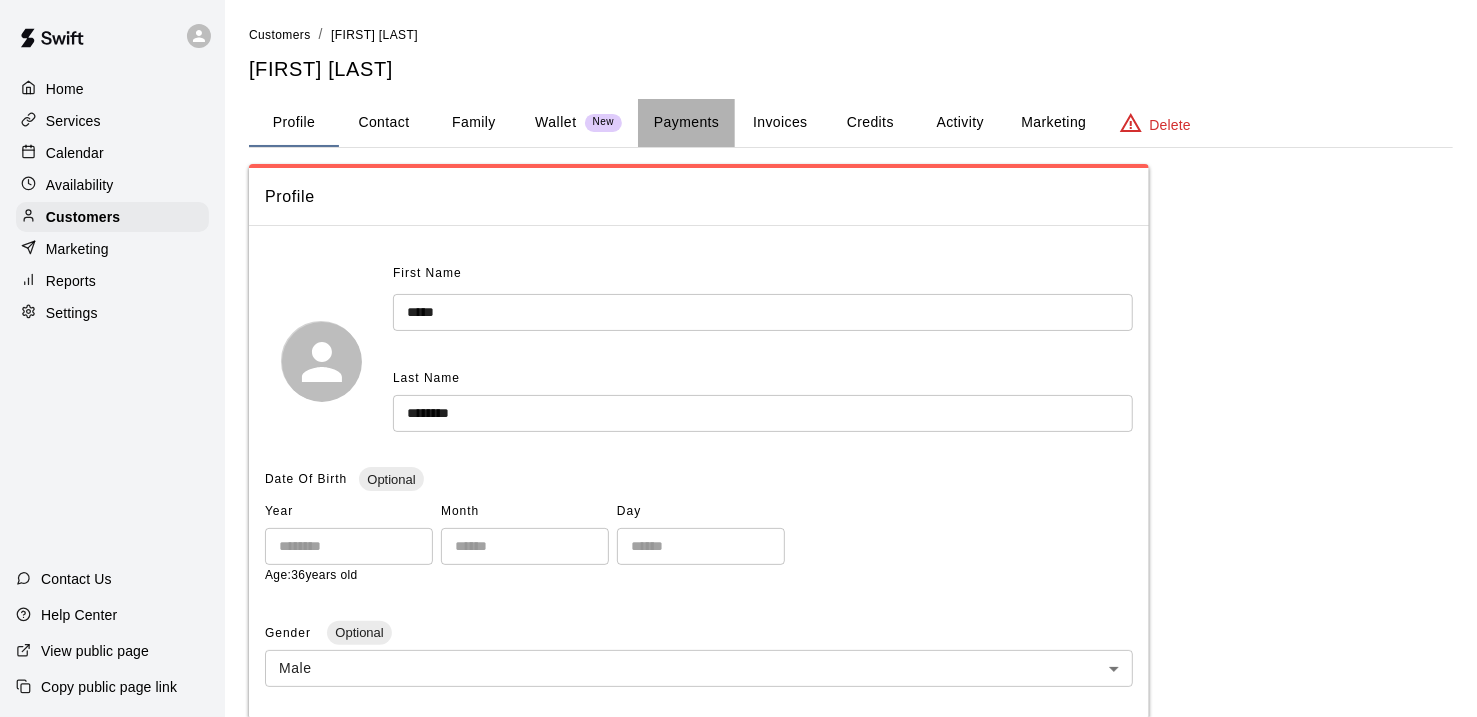 click on "Payments" at bounding box center [686, 123] 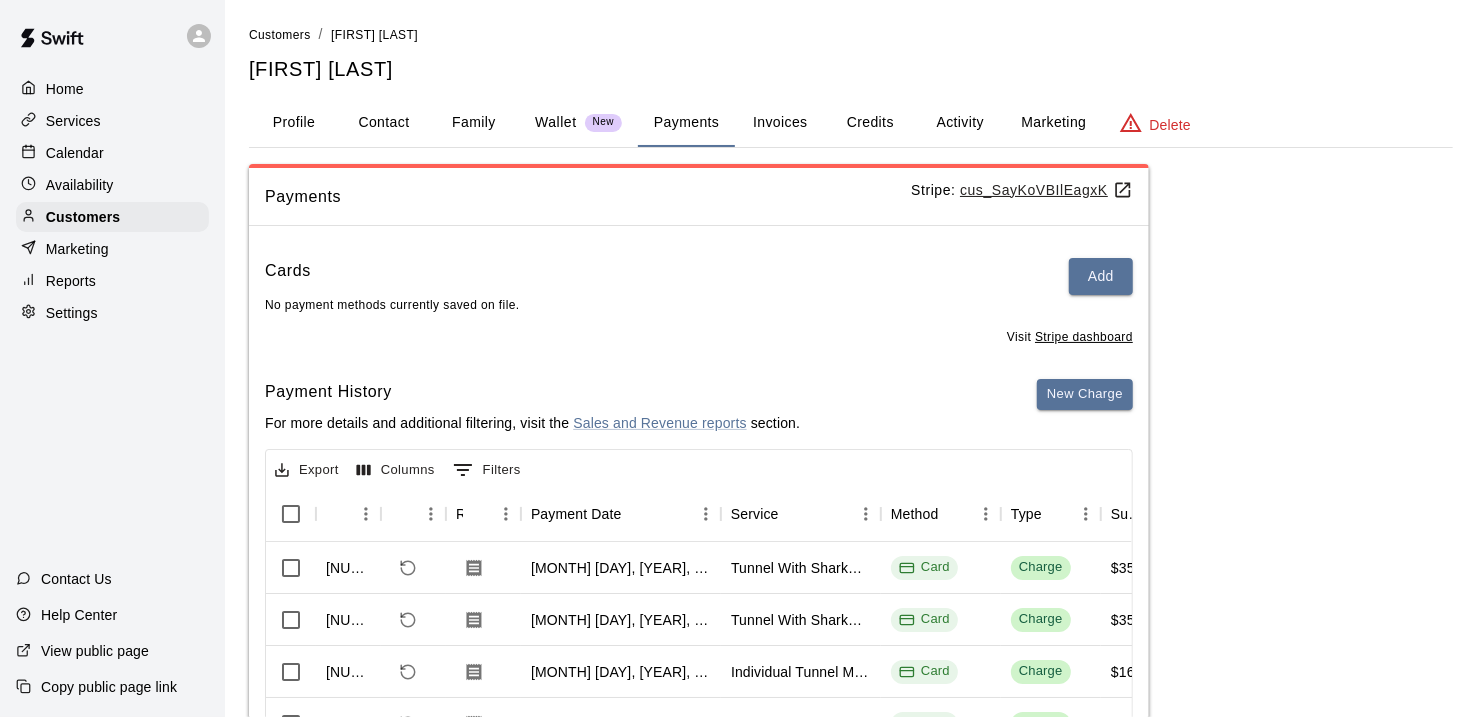 scroll, scrollTop: 0, scrollLeft: 0, axis: both 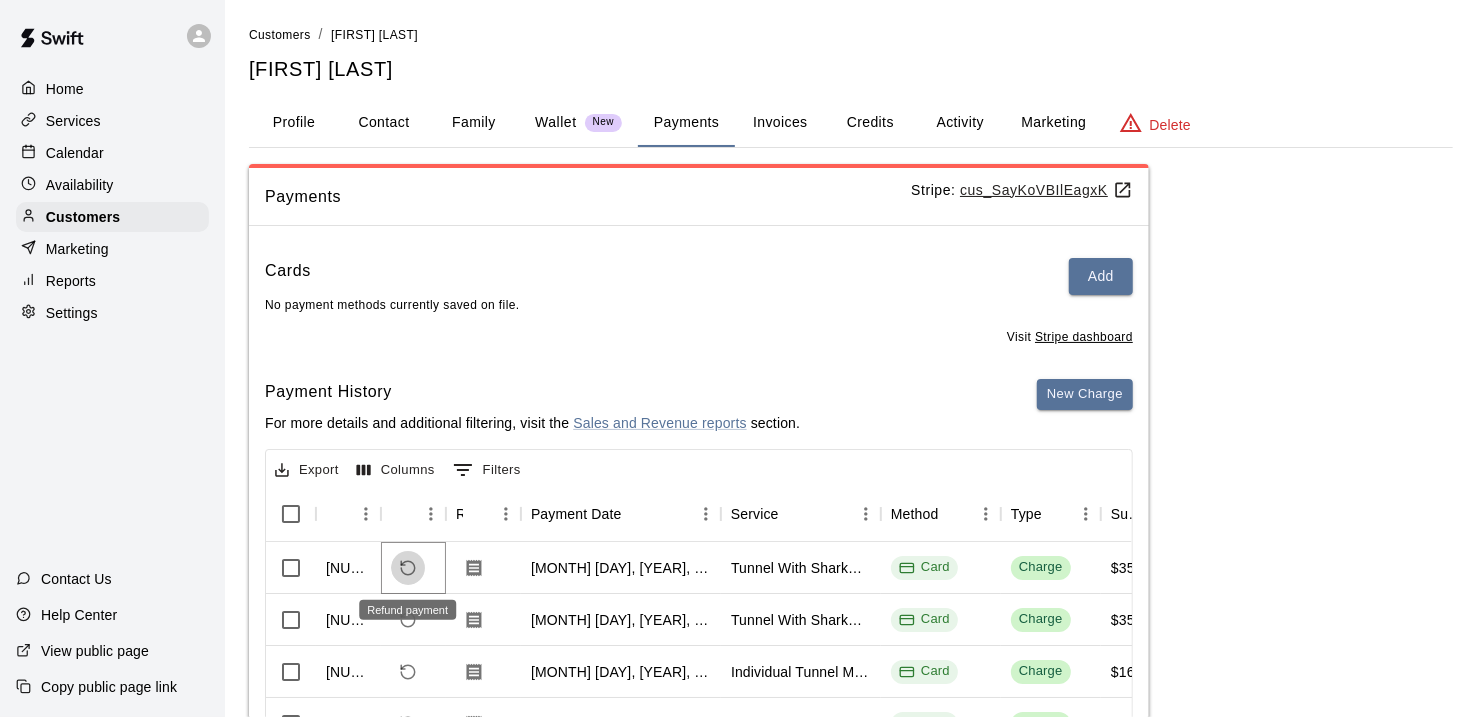 click 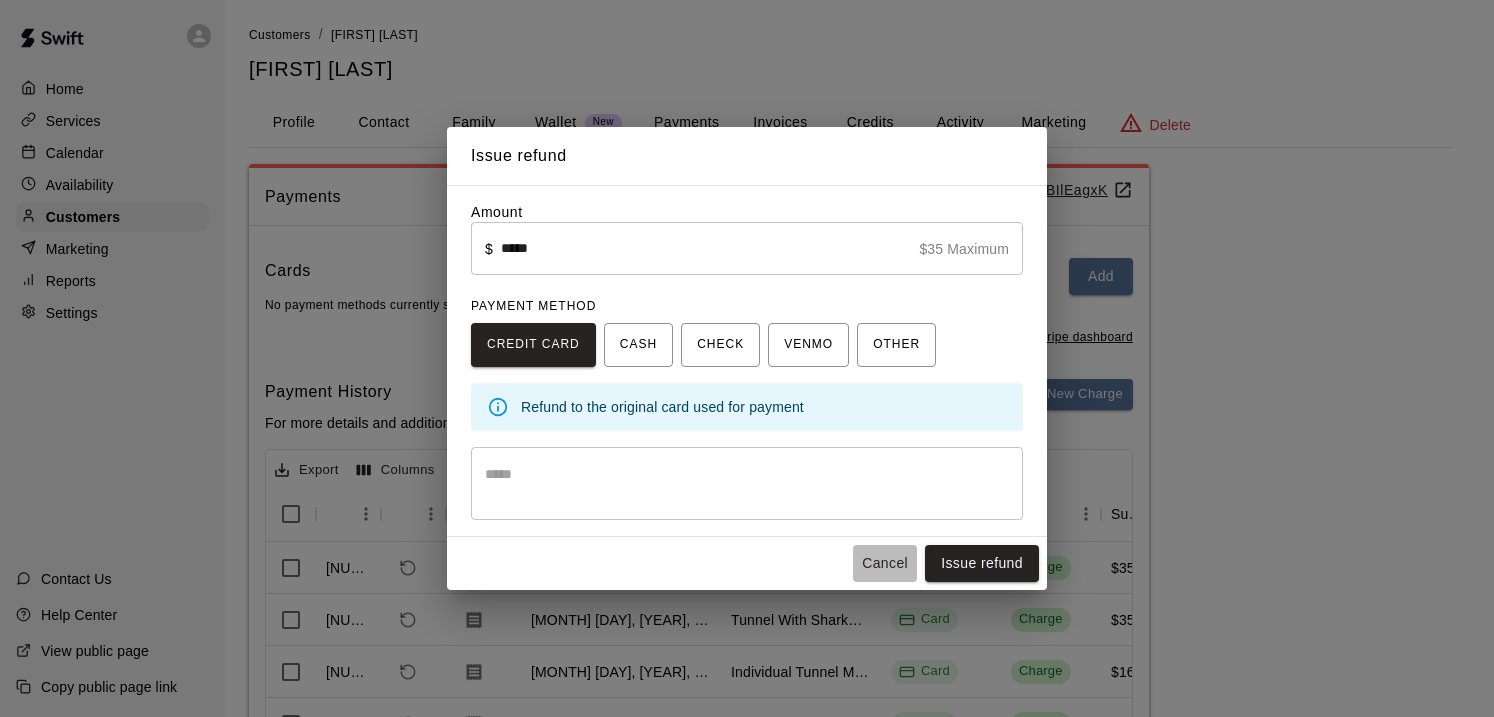 click on "Cancel" at bounding box center [885, 563] 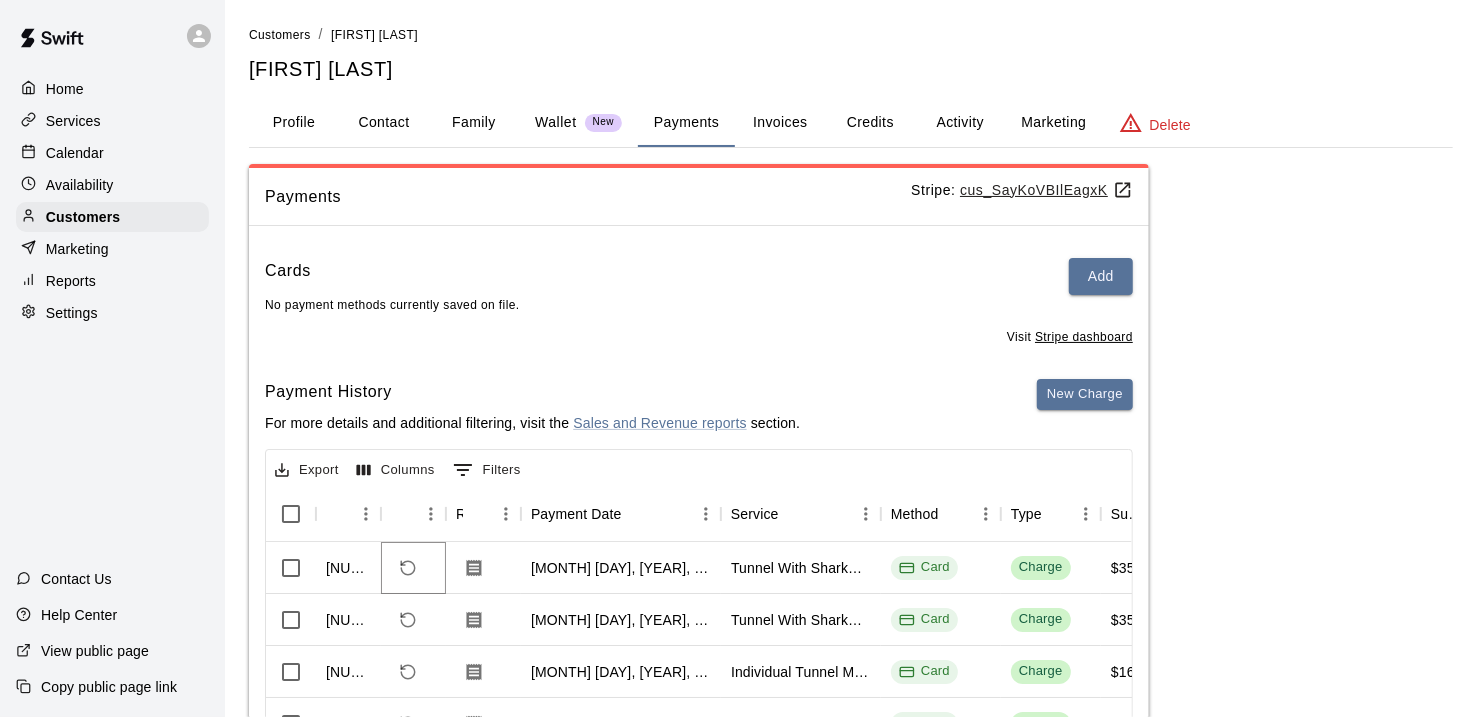 scroll, scrollTop: 0, scrollLeft: 0, axis: both 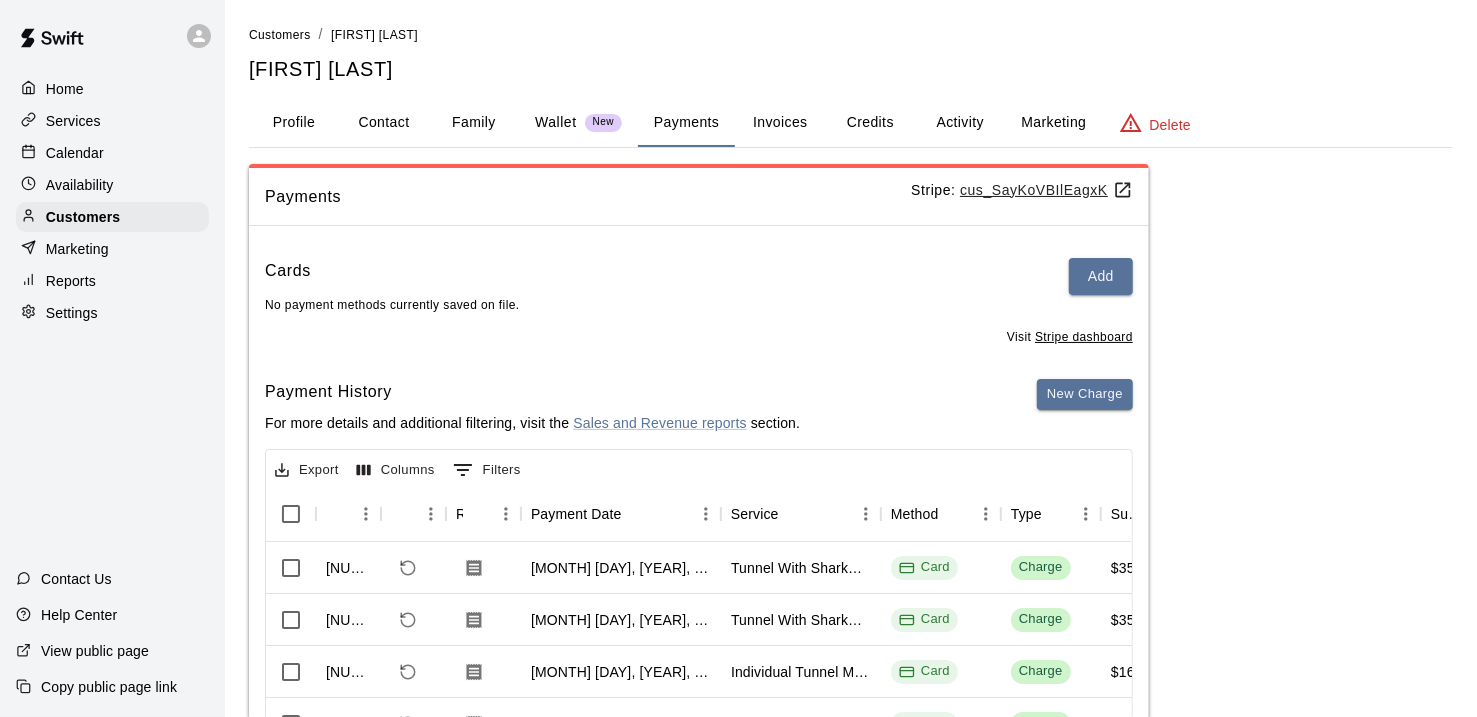 click on "Activity" at bounding box center (960, 123) 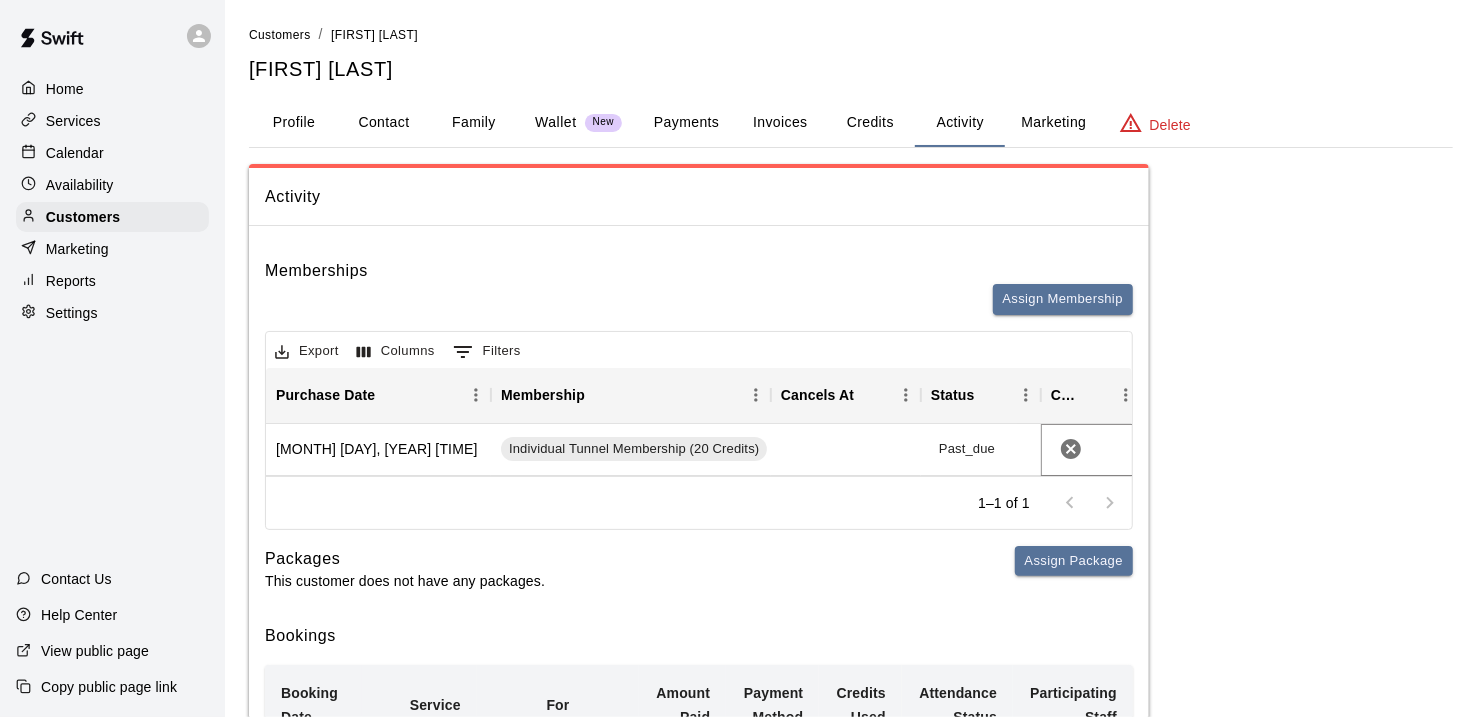 click 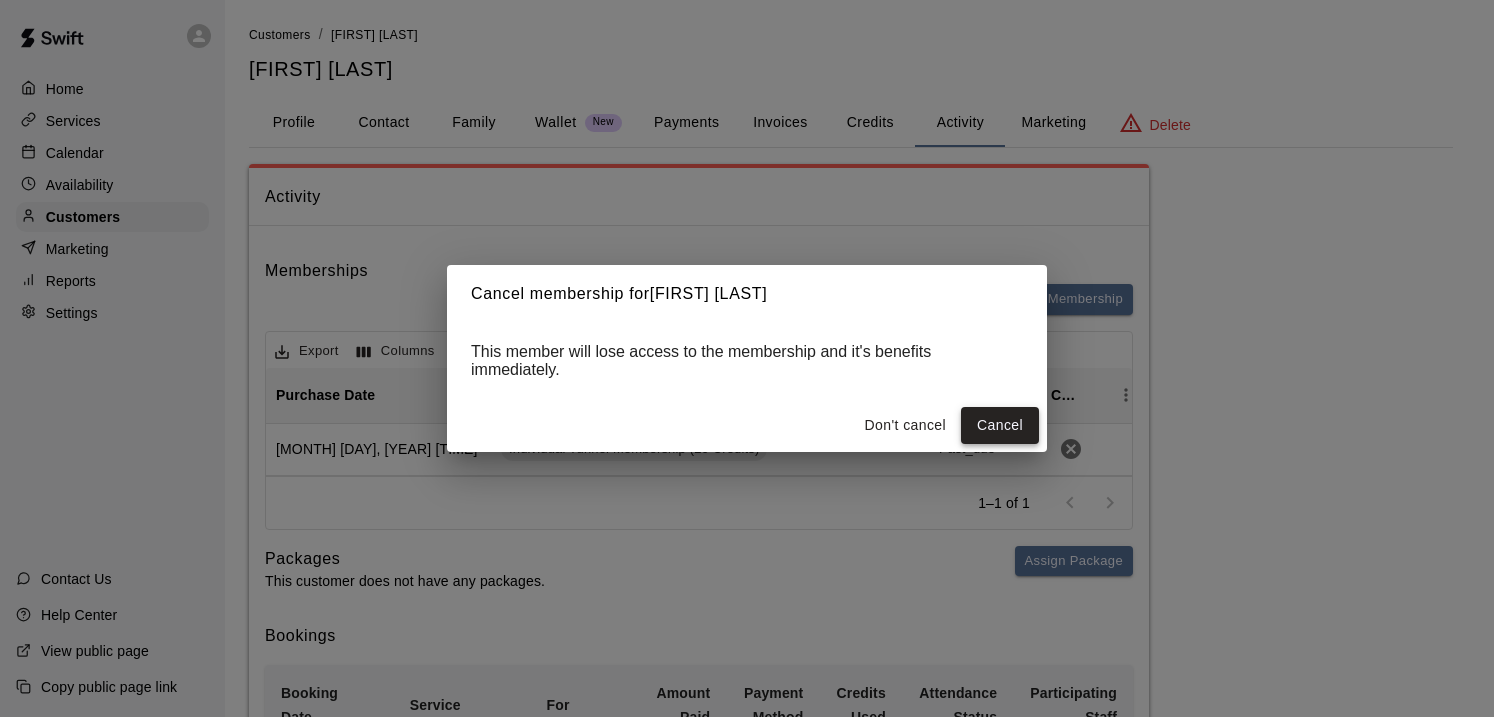 click on "Cancel" at bounding box center (1000, 425) 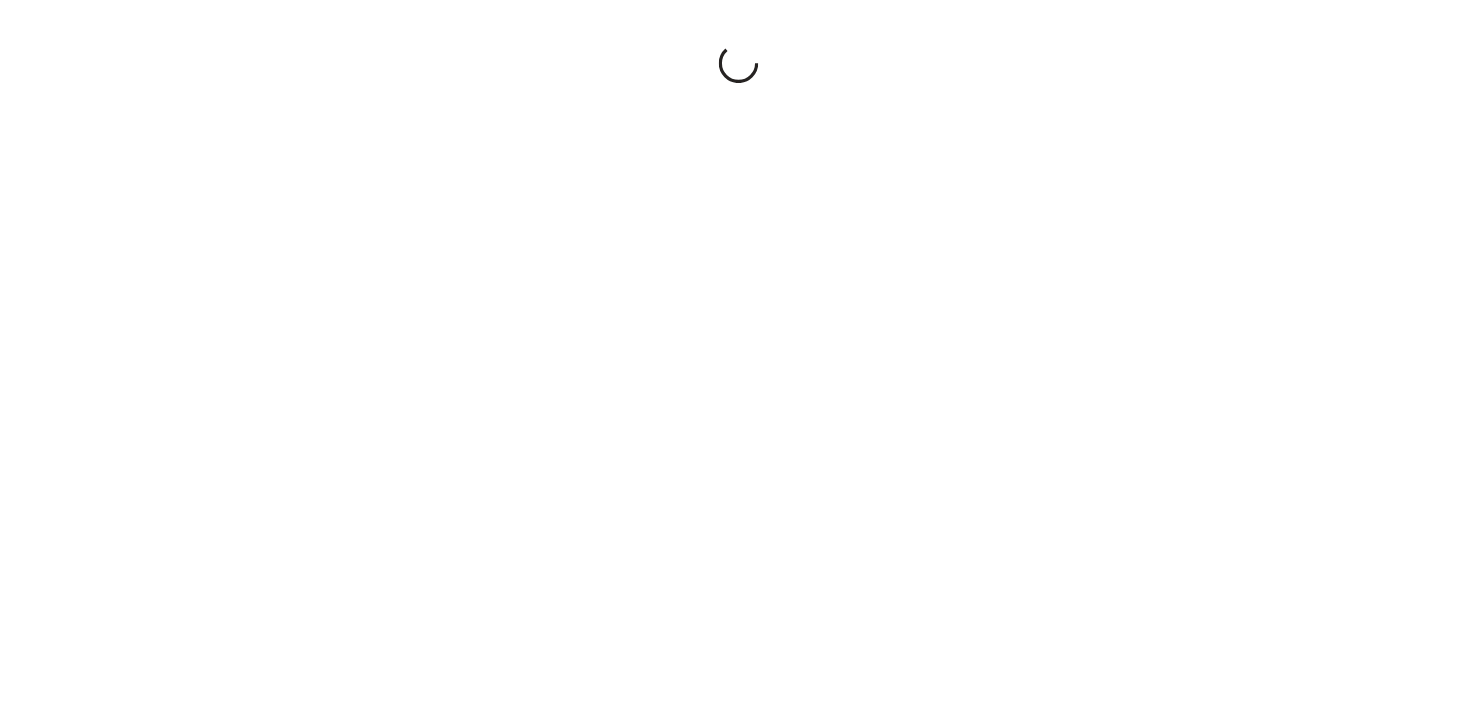 scroll, scrollTop: 0, scrollLeft: 0, axis: both 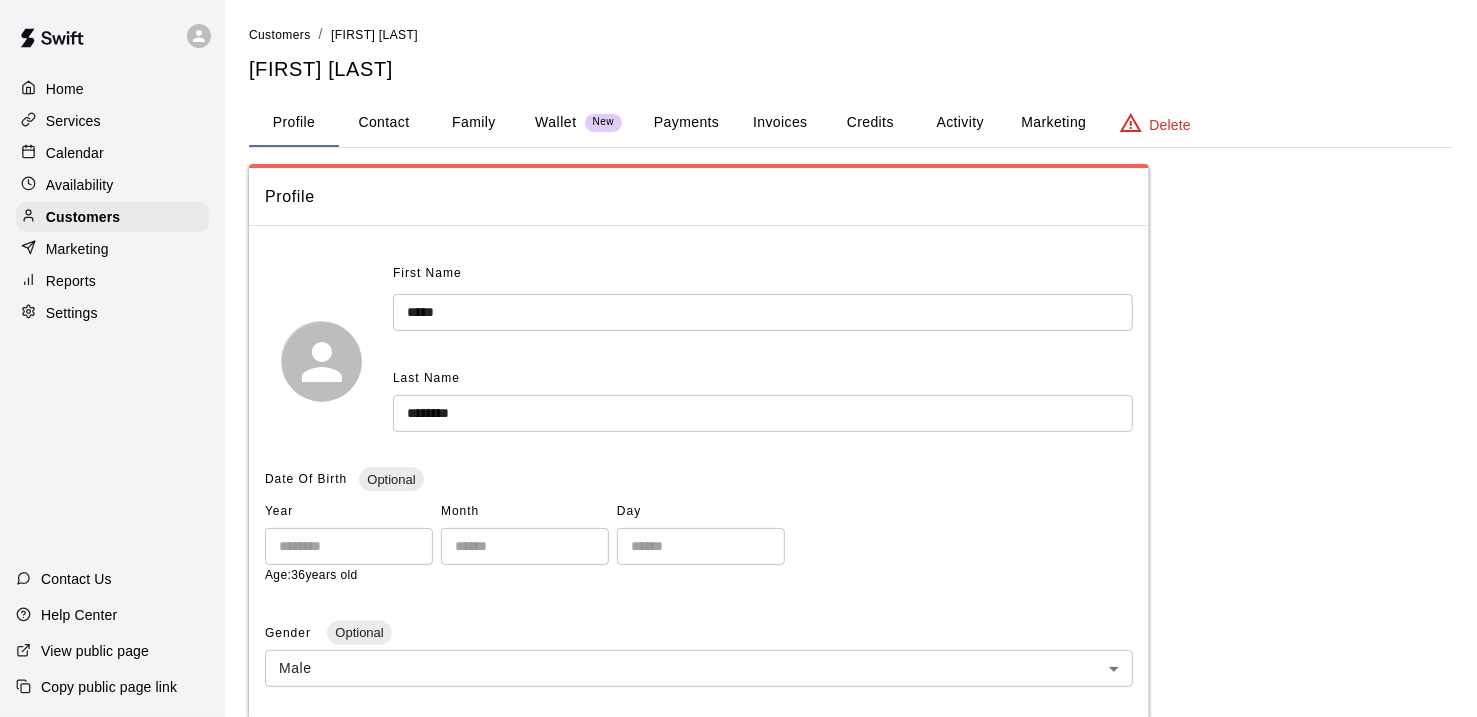 click on "Home" at bounding box center (65, 89) 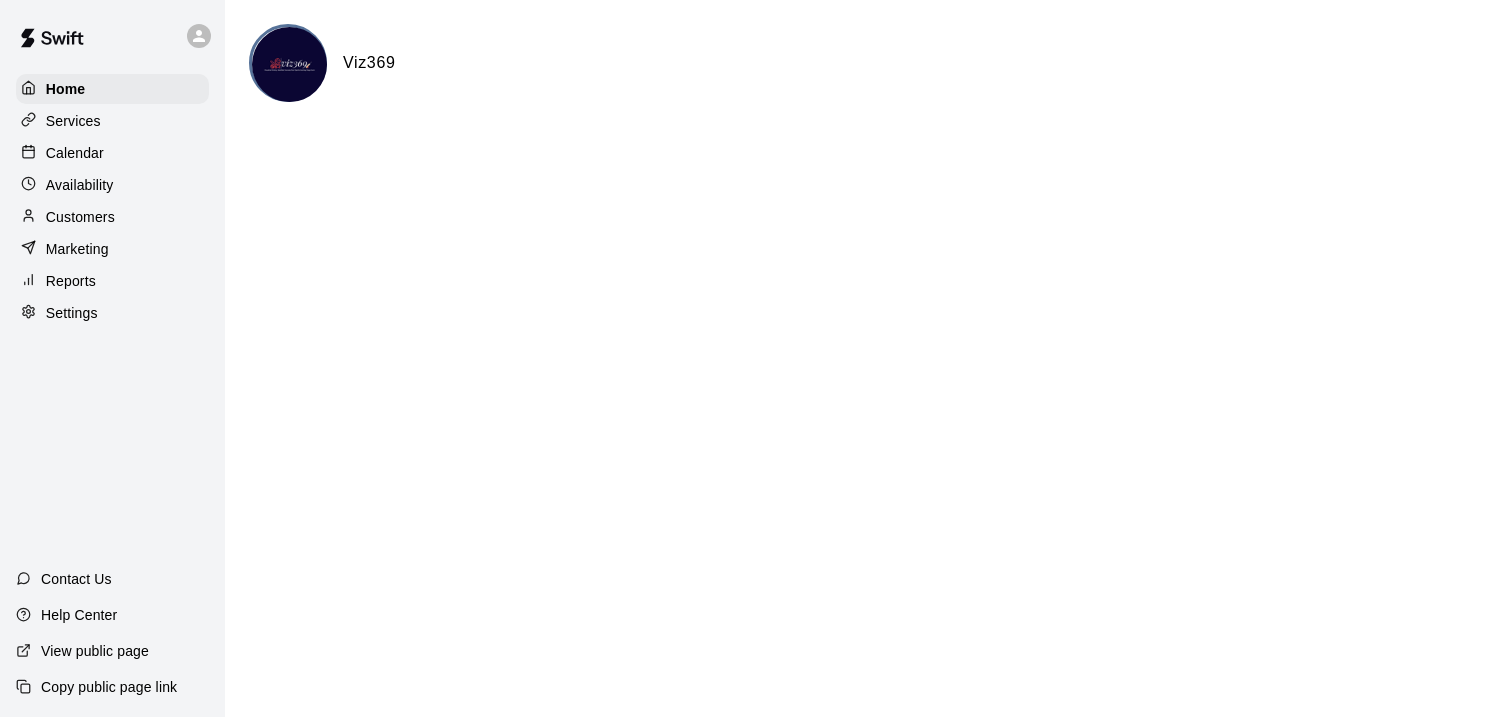 click on "Customers" at bounding box center (80, 217) 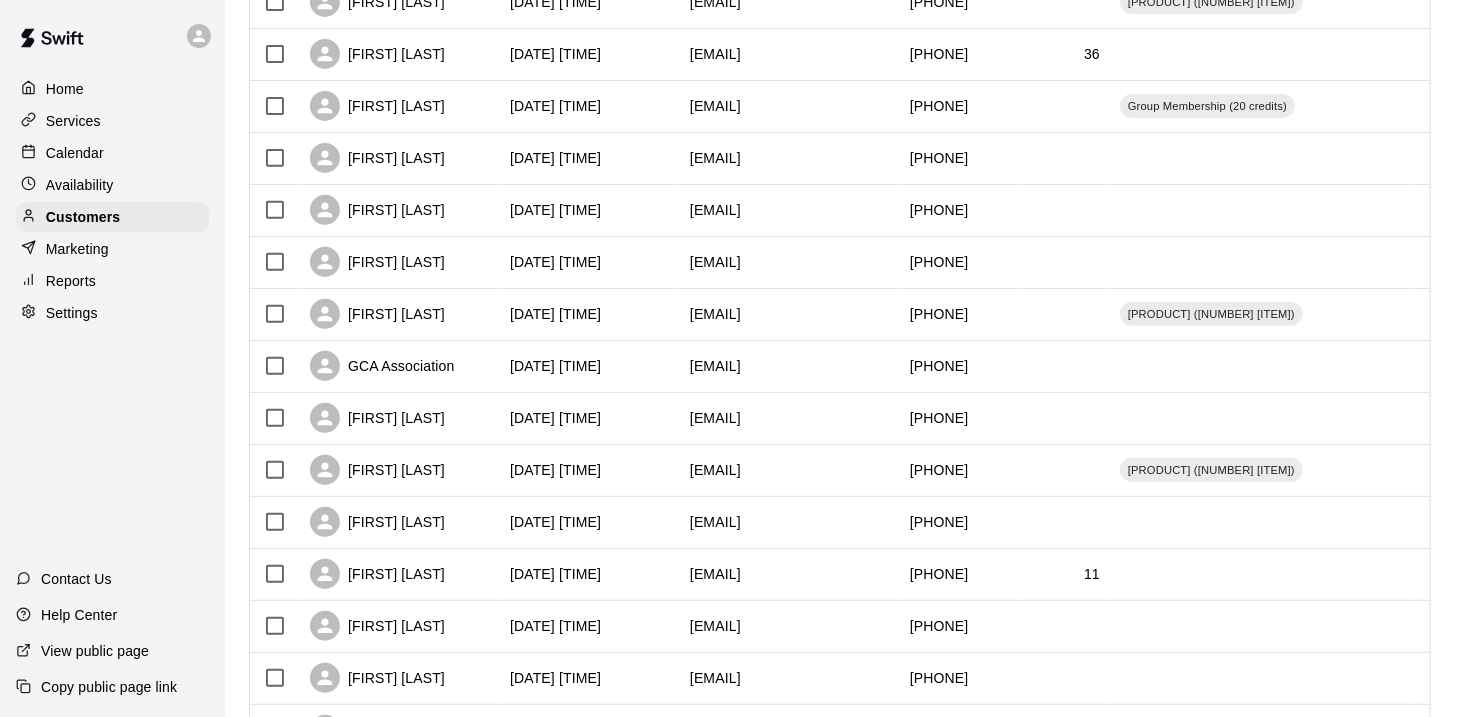 scroll, scrollTop: 0, scrollLeft: 0, axis: both 